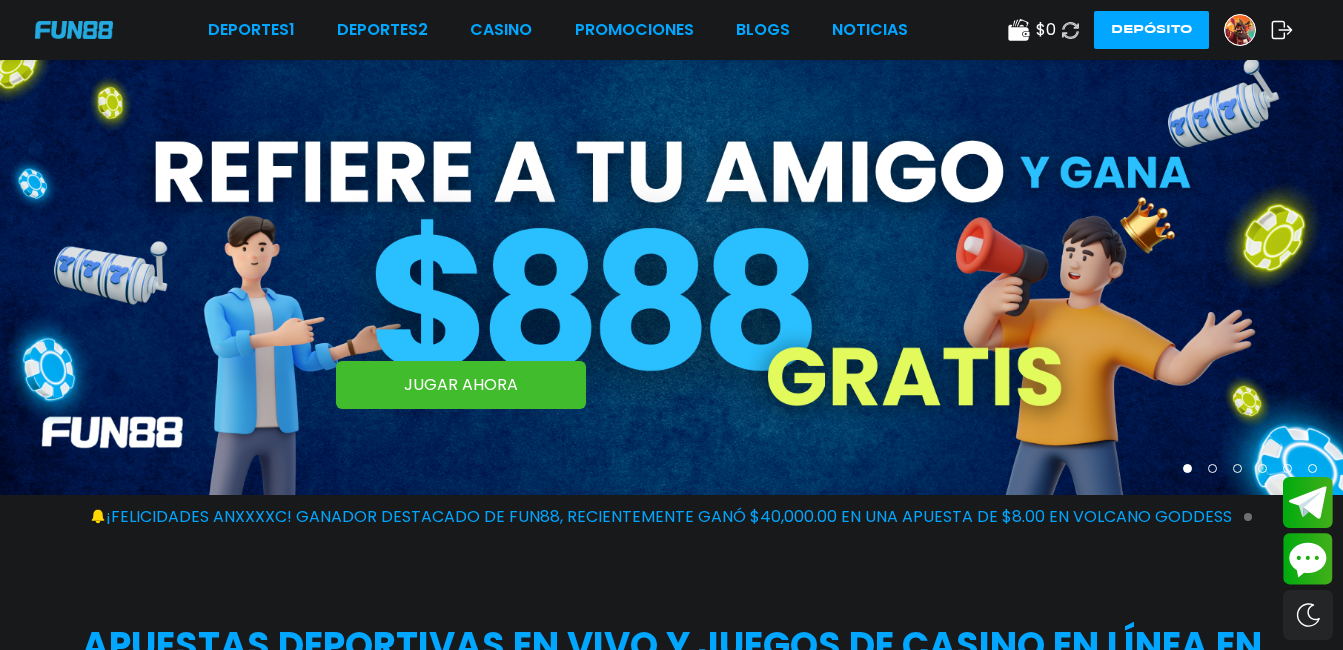 scroll, scrollTop: 0, scrollLeft: 0, axis: both 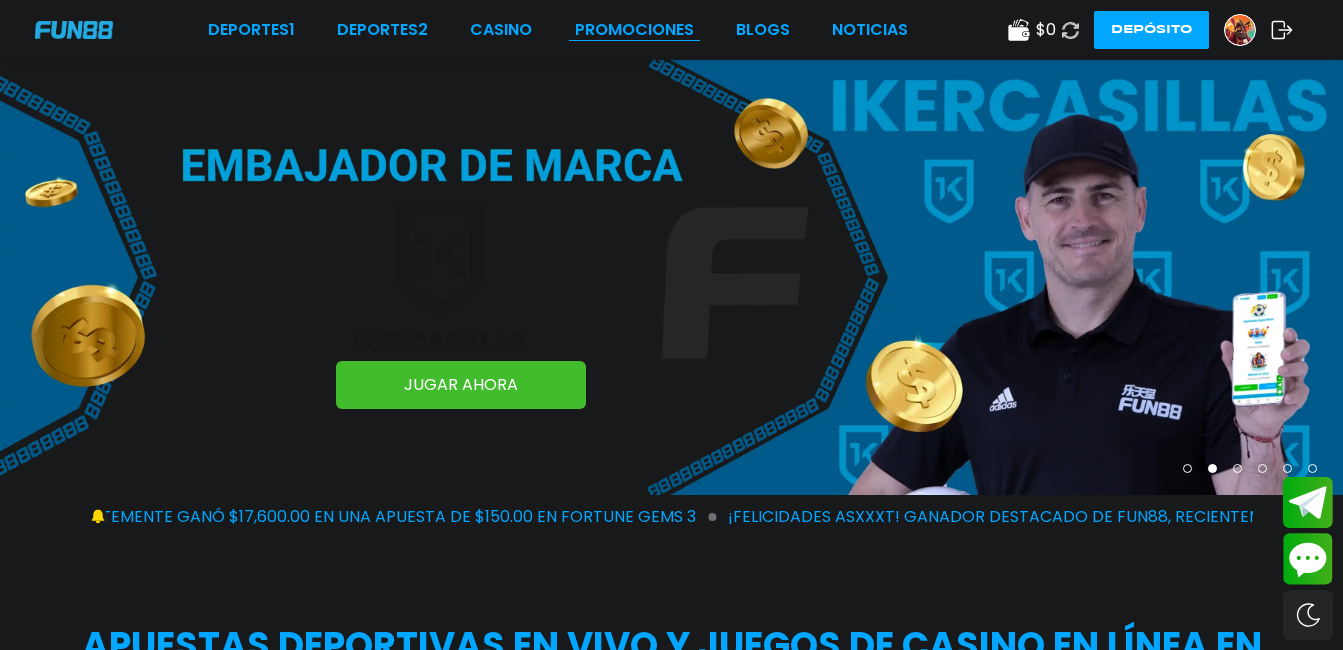 click on "Promociones" at bounding box center [634, 30] 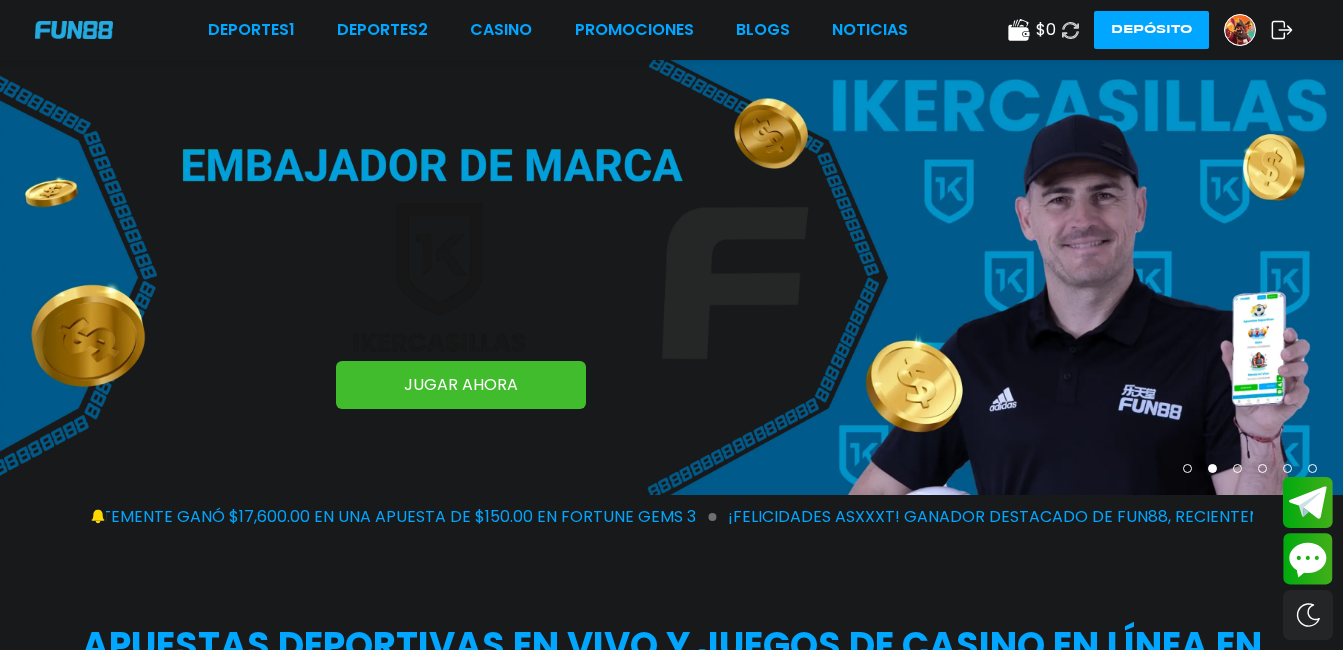 click on "Promociones" at bounding box center (634, 30) 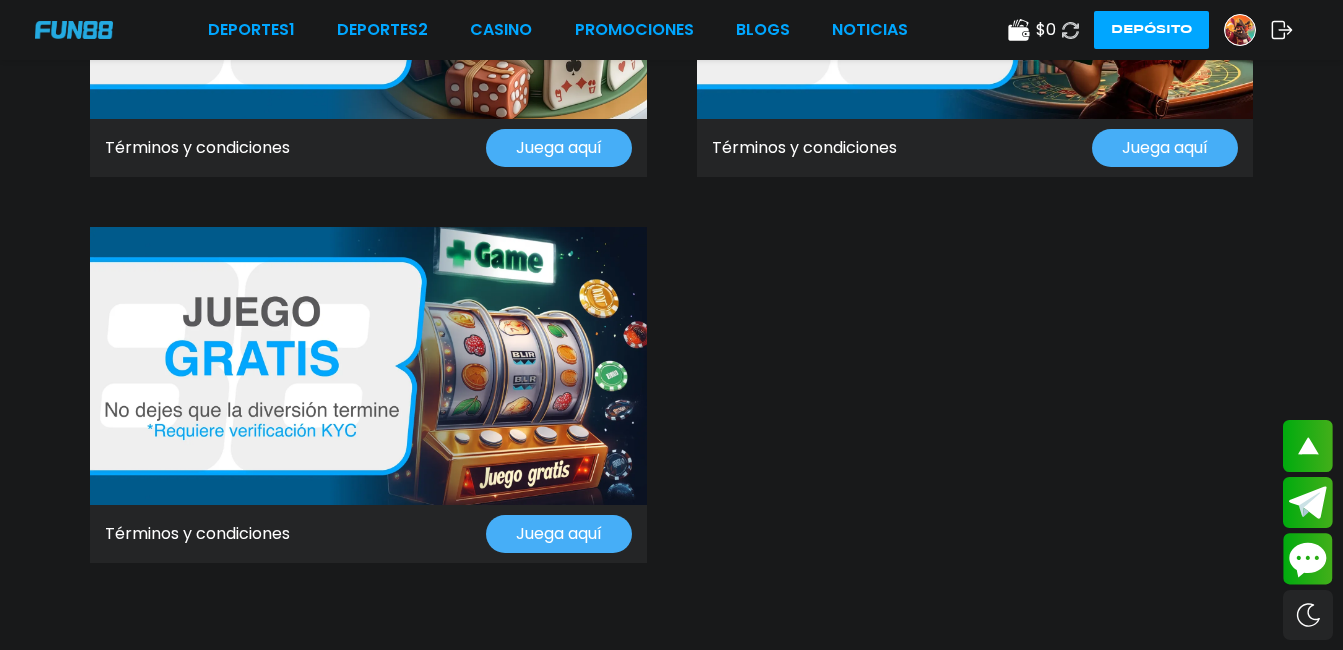 scroll, scrollTop: 1440, scrollLeft: 0, axis: vertical 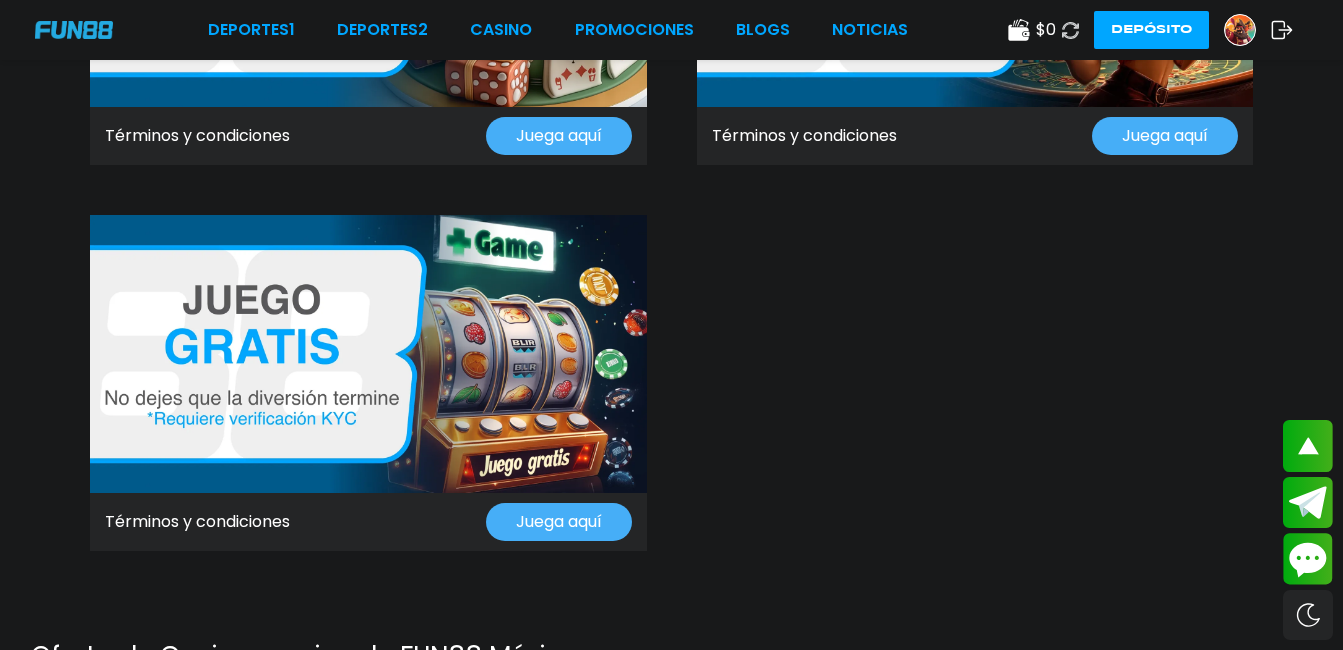 click at bounding box center (368, 354) 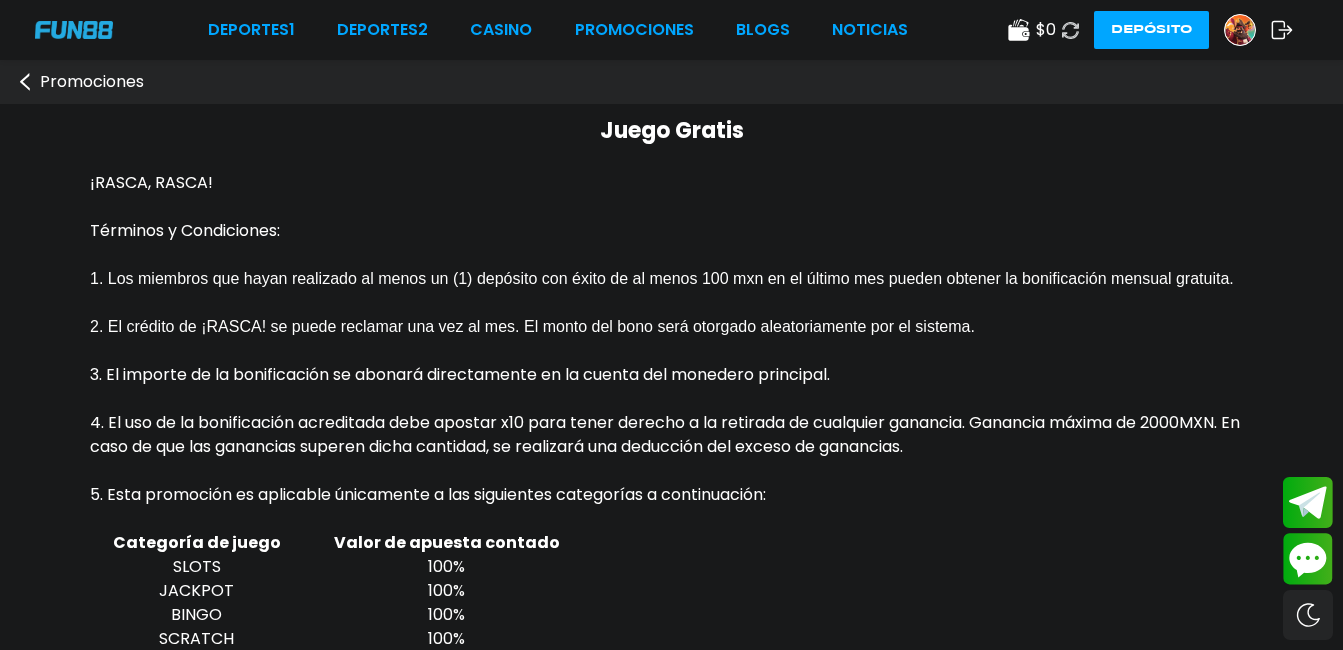 scroll, scrollTop: 0, scrollLeft: 0, axis: both 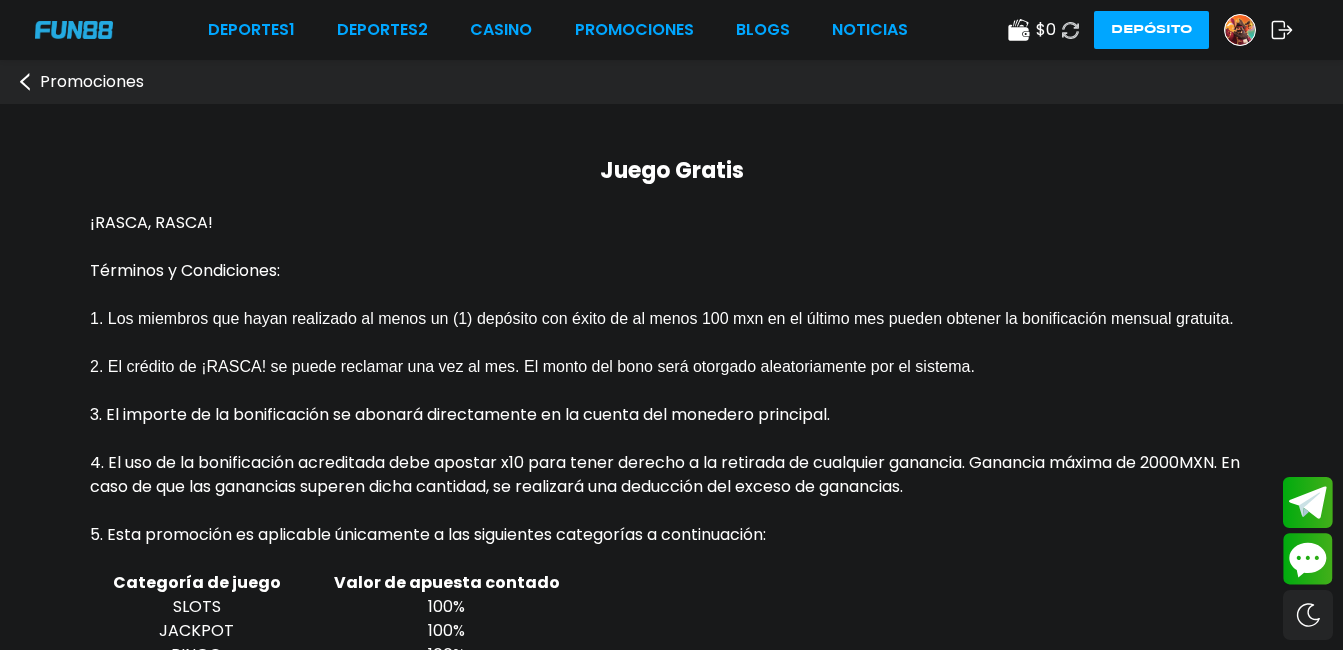 click on "Promociones" at bounding box center [92, 82] 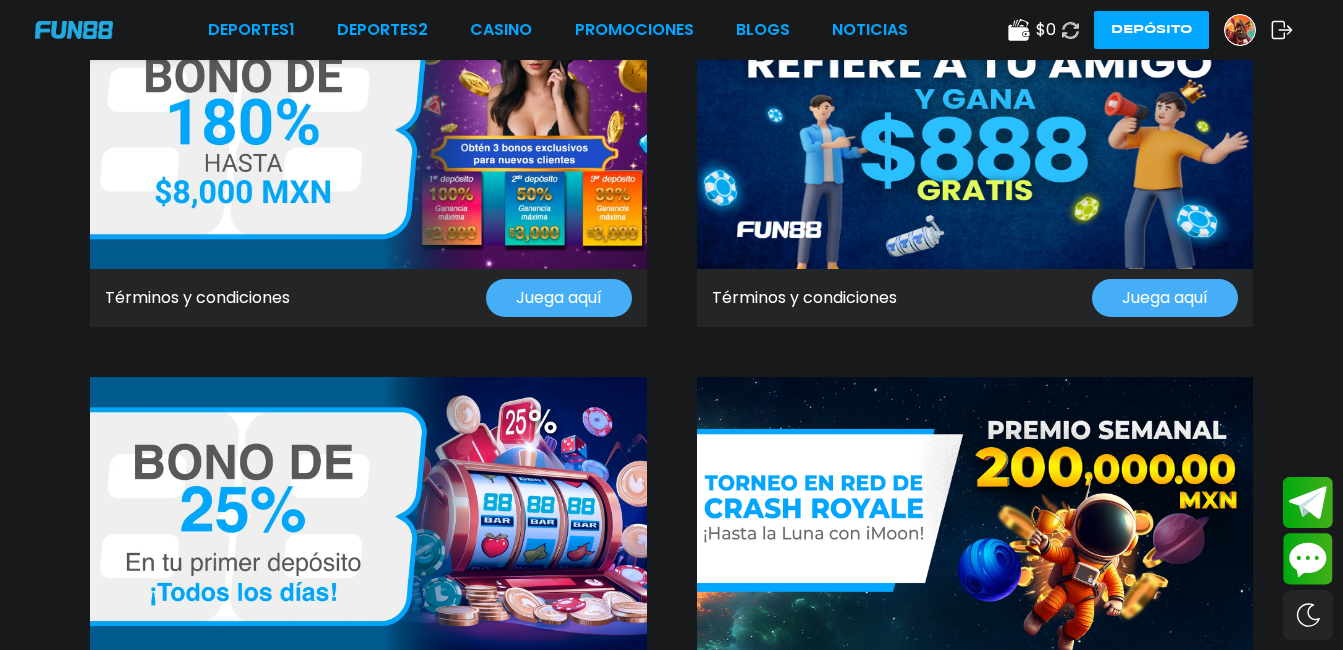 scroll, scrollTop: 0, scrollLeft: 0, axis: both 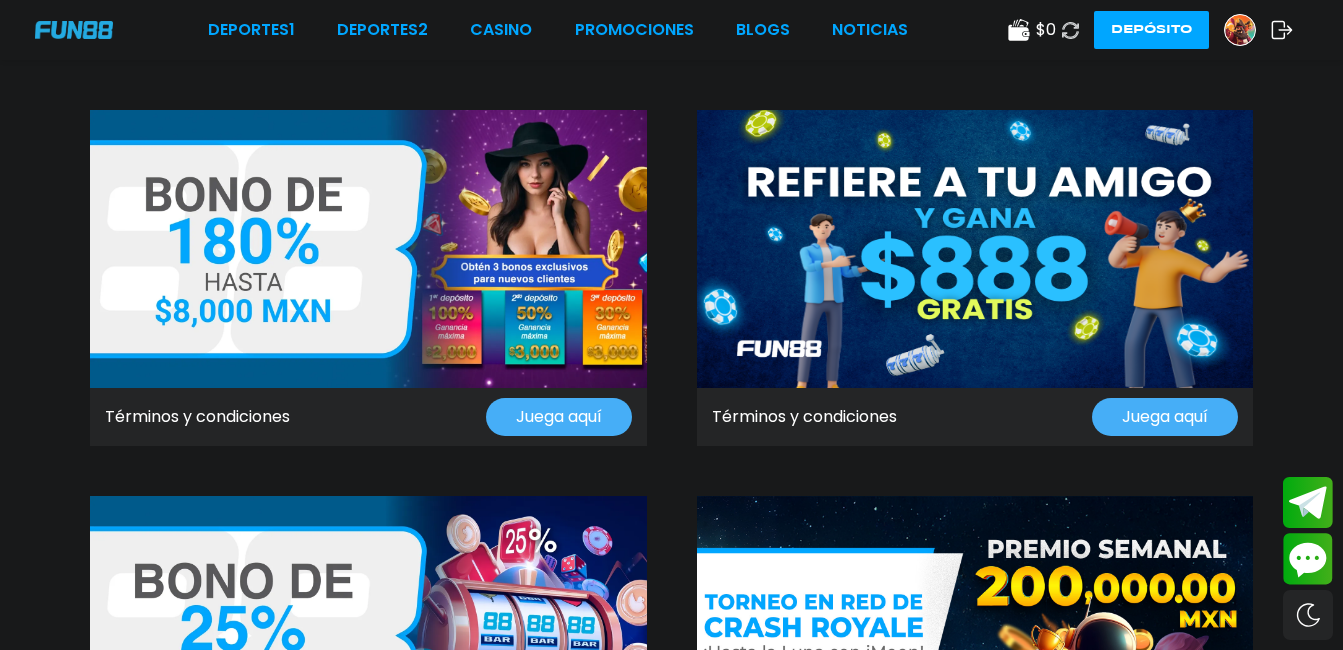 click on "Deportes  1 Deportes  2 CASINO Promociones BLOGS NOTICIAS $ 0 Depósito" at bounding box center [671, 30] 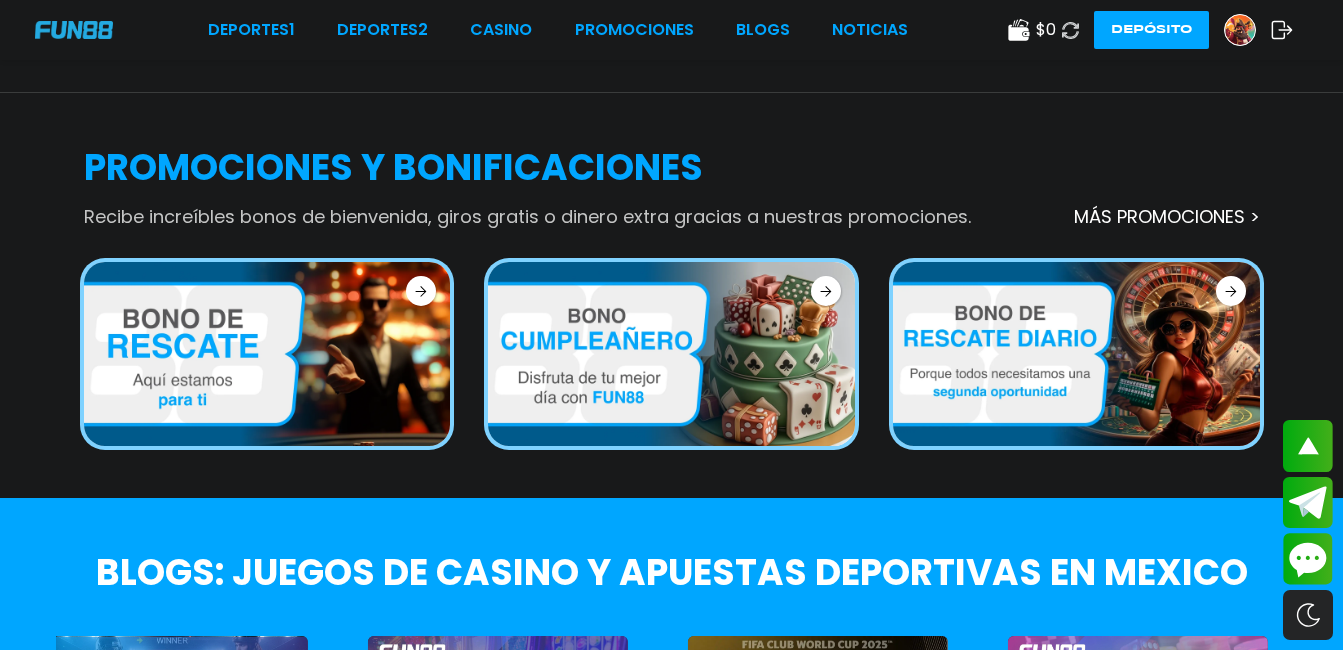 scroll, scrollTop: 2880, scrollLeft: 0, axis: vertical 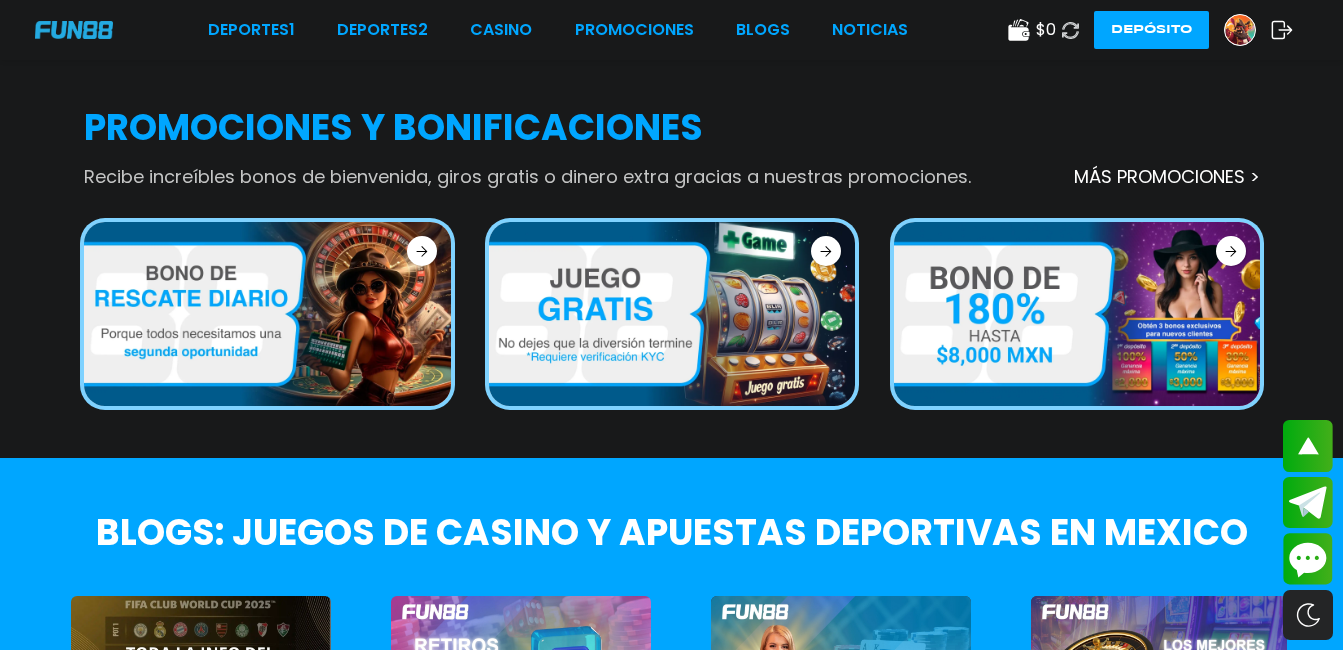 click at bounding box center (672, 313) 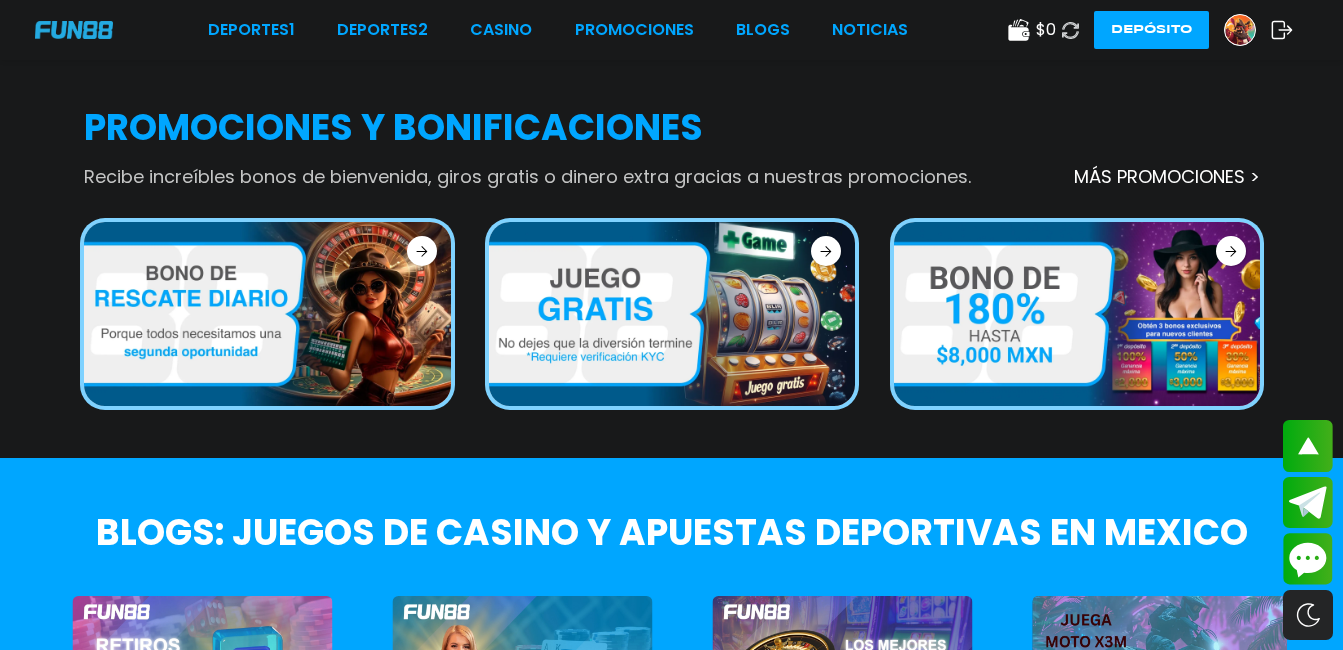 click at bounding box center (672, 313) 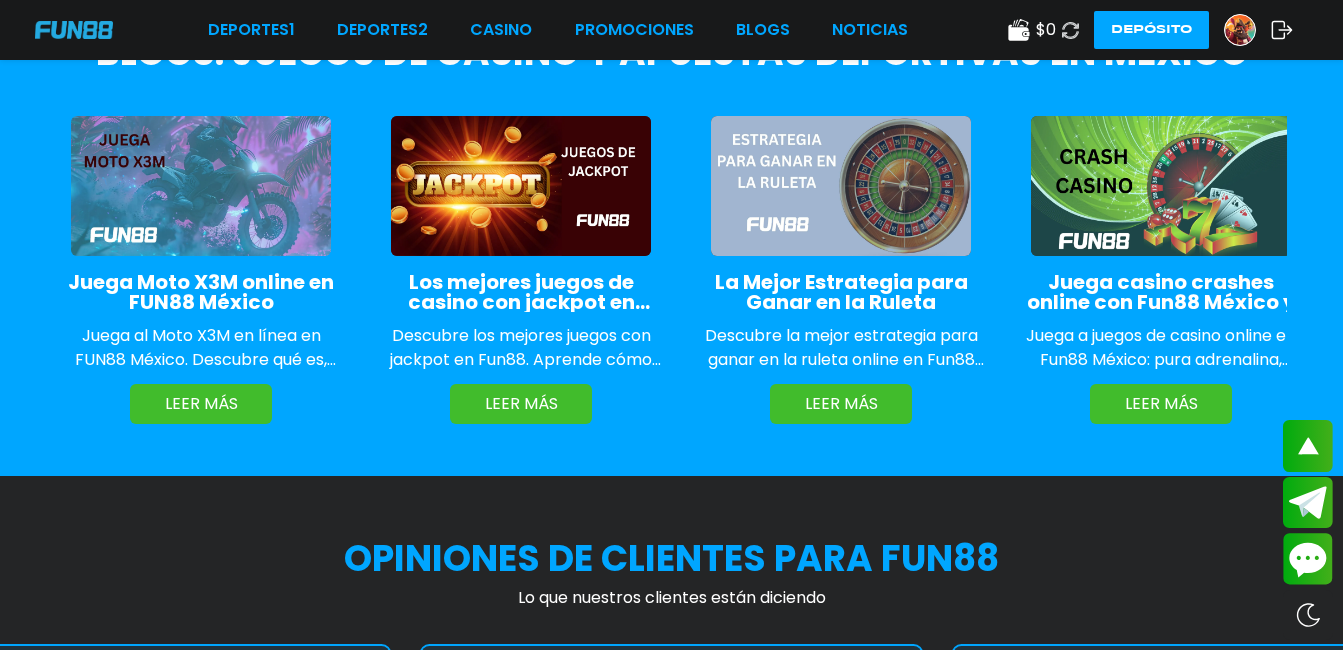 scroll, scrollTop: 3320, scrollLeft: 0, axis: vertical 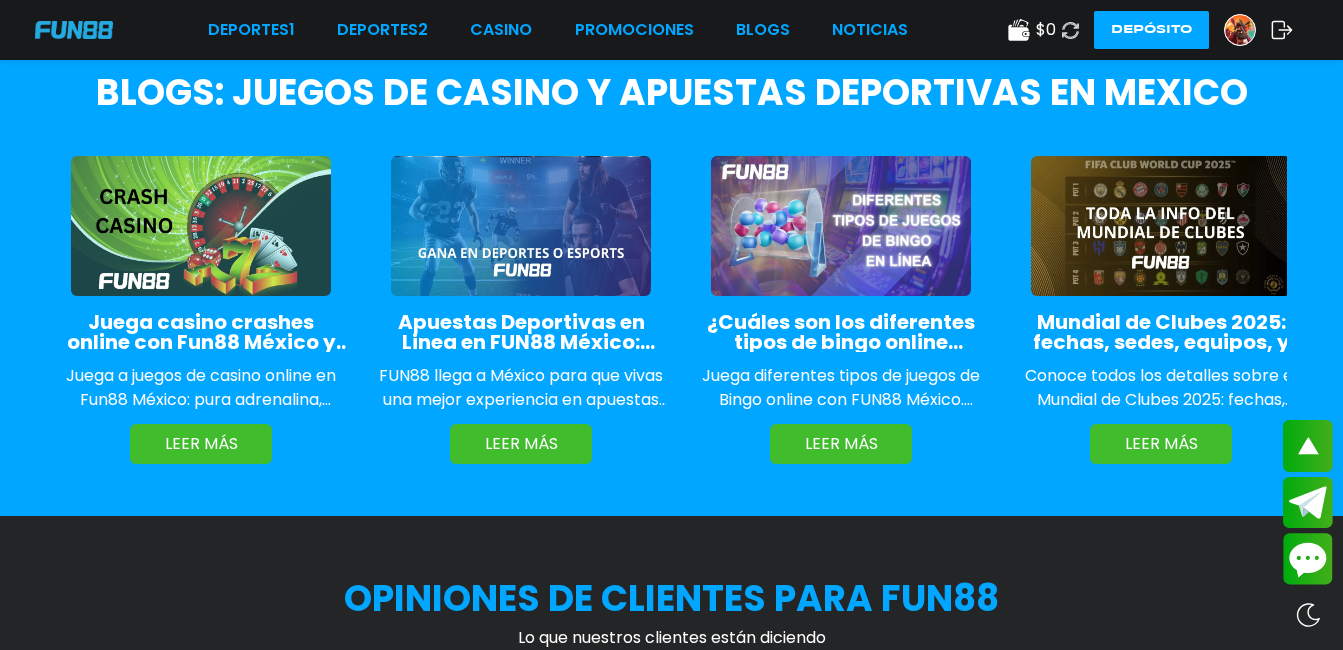 click at bounding box center [1240, 30] 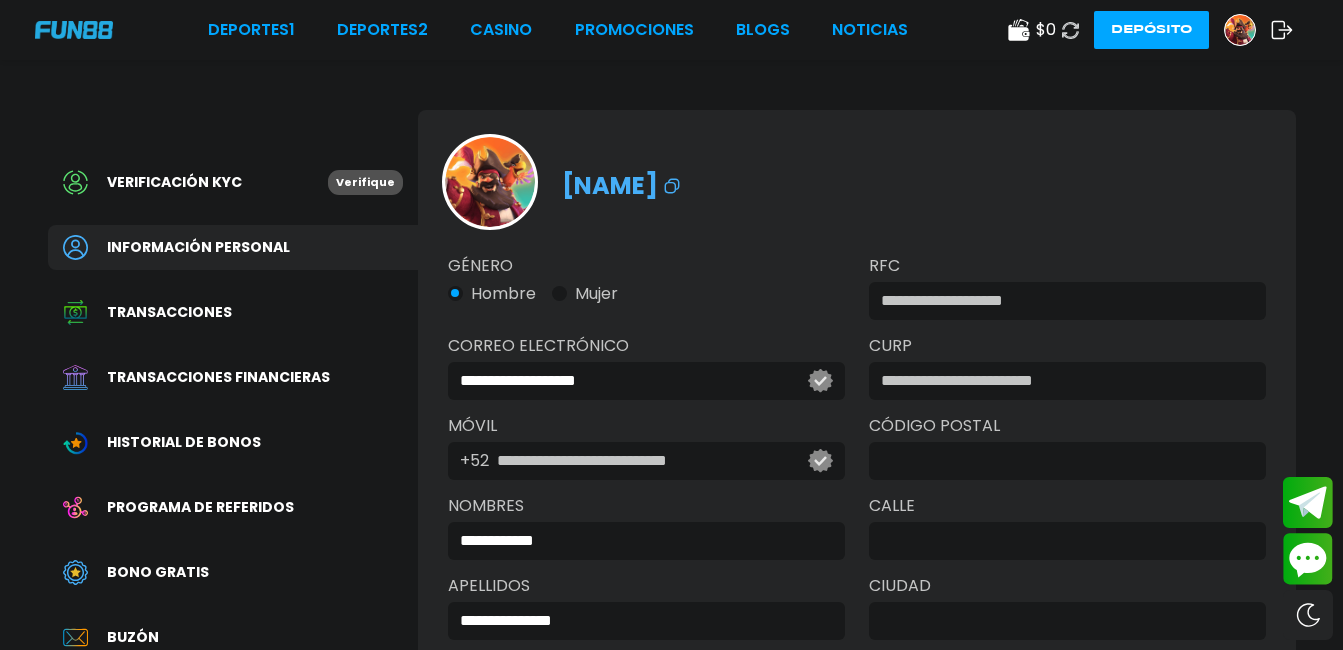 click on "Verifique" at bounding box center (365, 182) 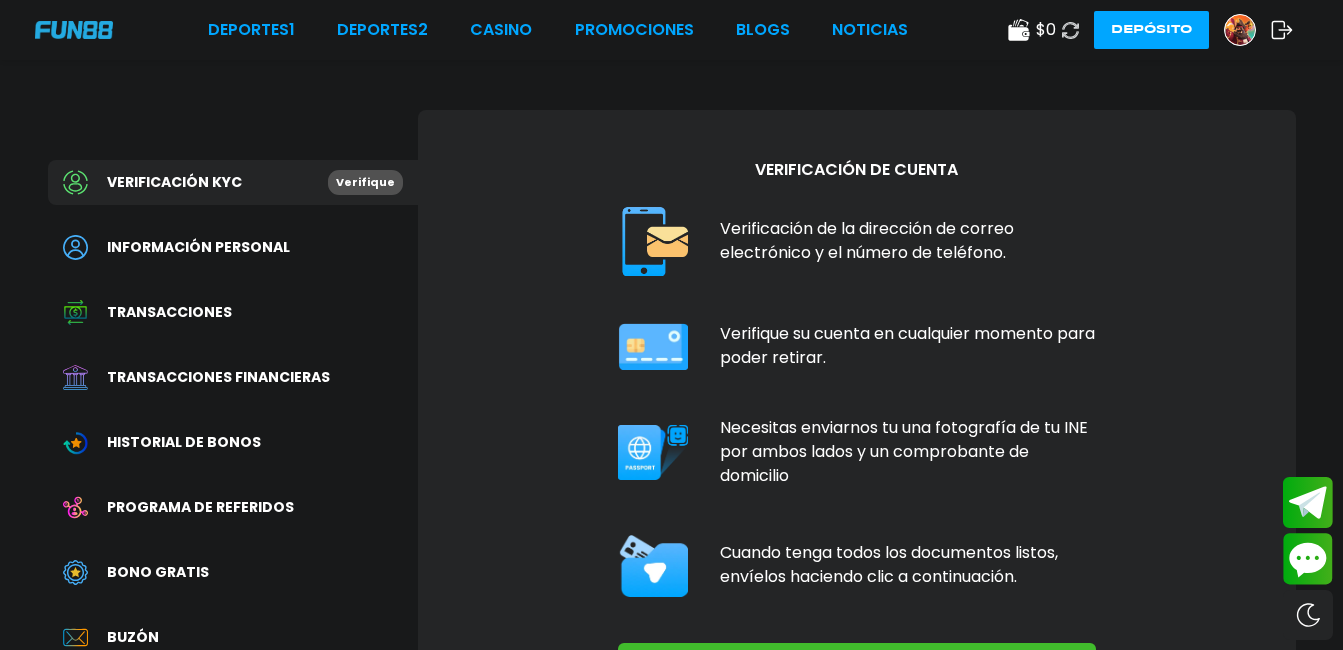 click on "Bono Gratis" at bounding box center (158, 572) 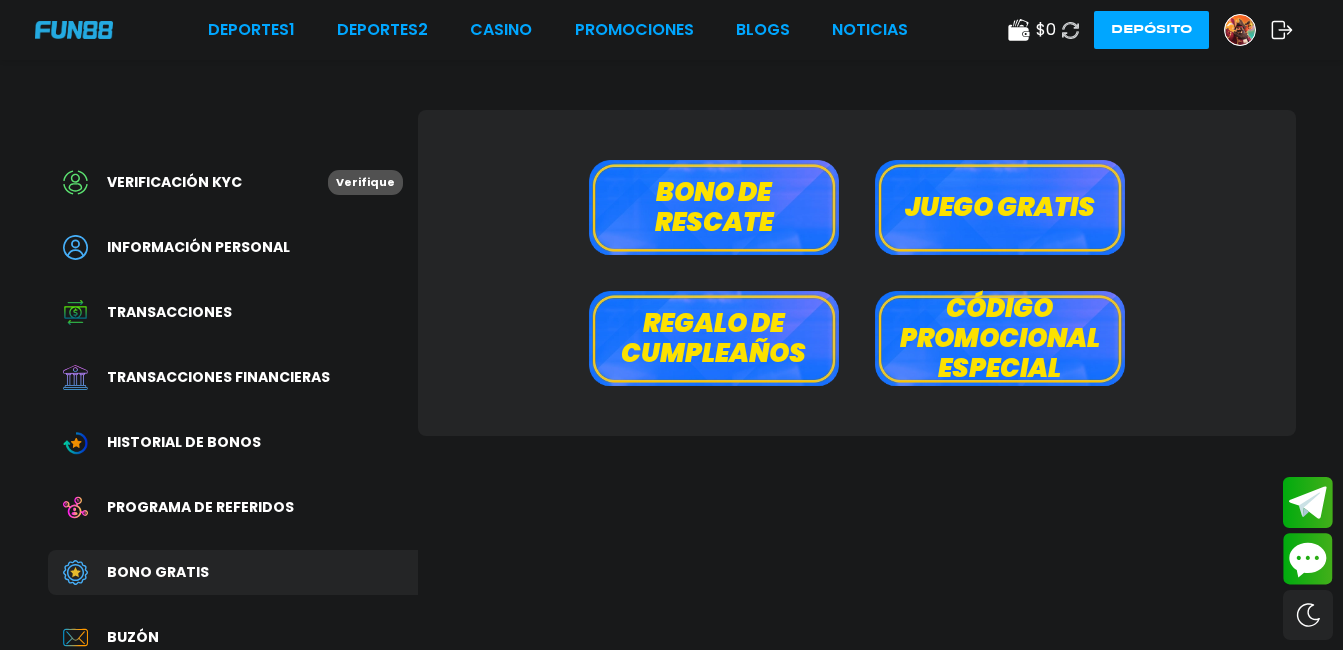 click on "Verificación KYC Verifique" at bounding box center [233, 182] 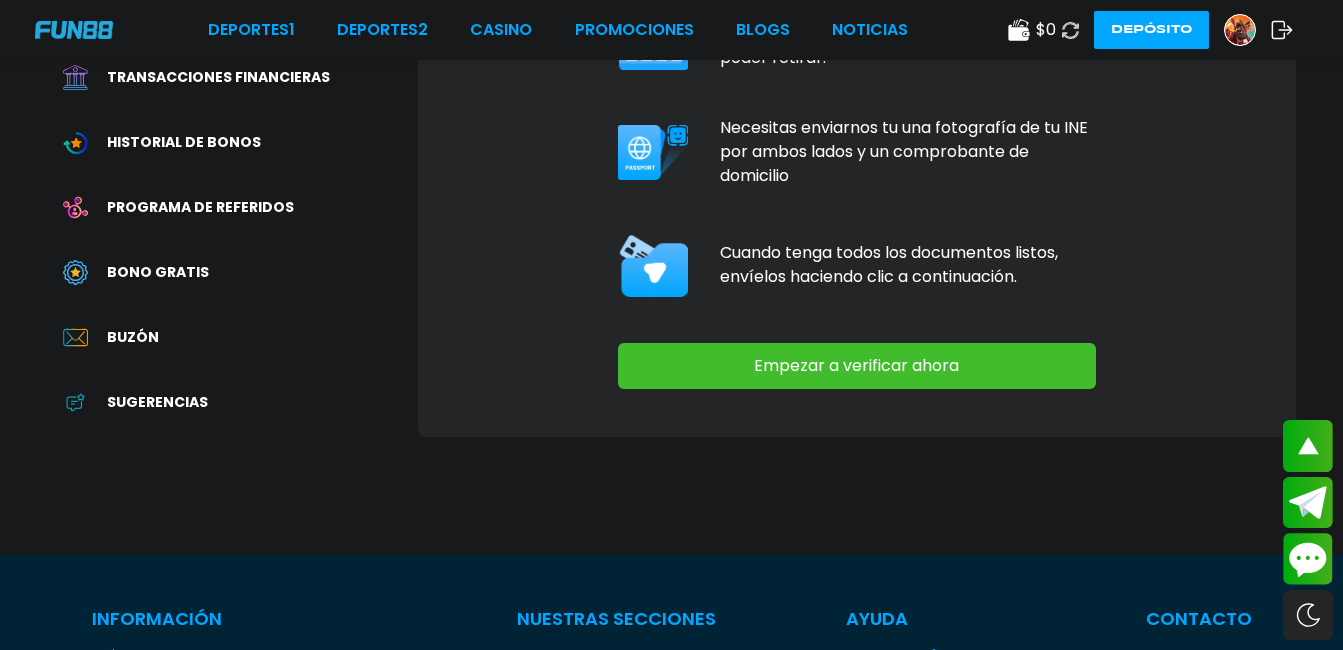scroll, scrollTop: 280, scrollLeft: 0, axis: vertical 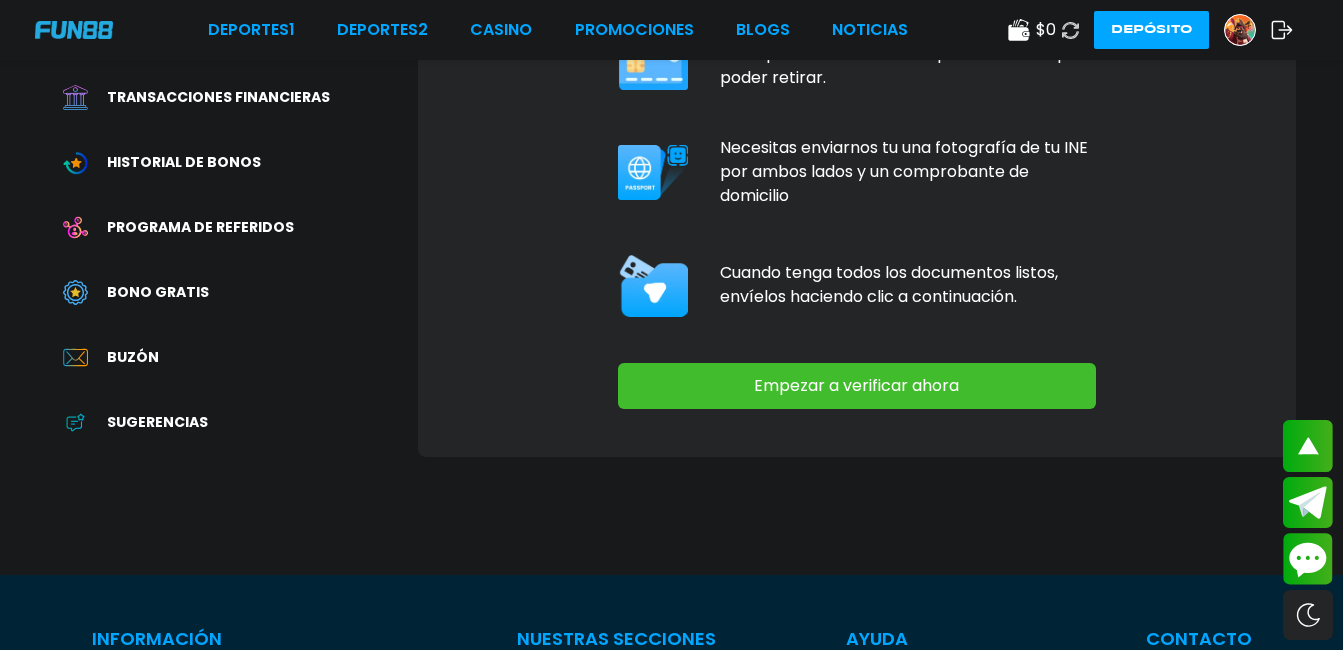 click on "Sugerencias" at bounding box center [157, 422] 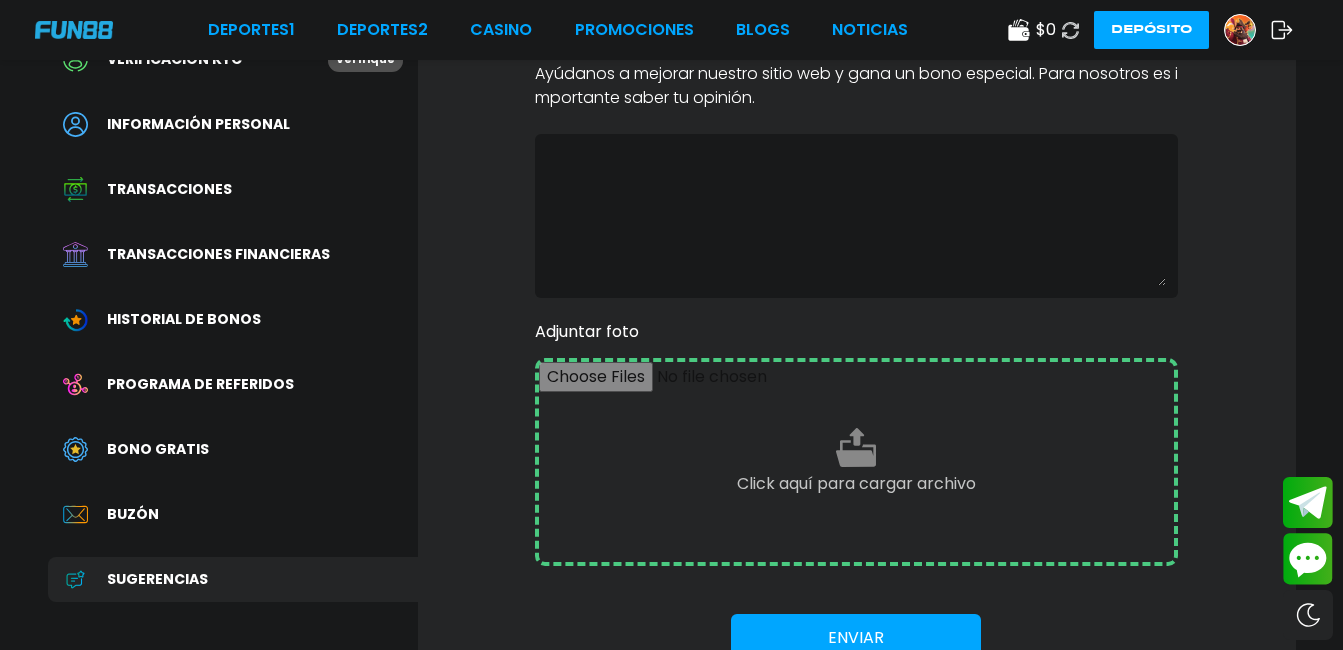 scroll, scrollTop: 160, scrollLeft: 0, axis: vertical 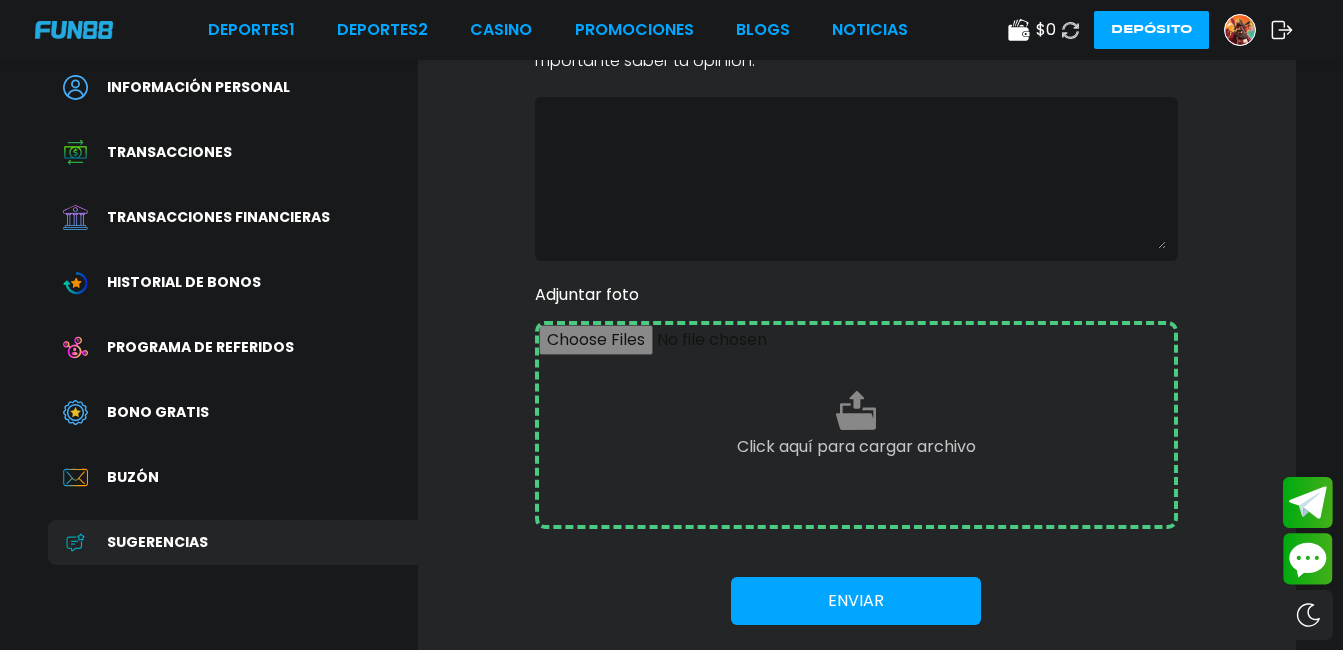 click on "Historial de Bonos" at bounding box center [184, 282] 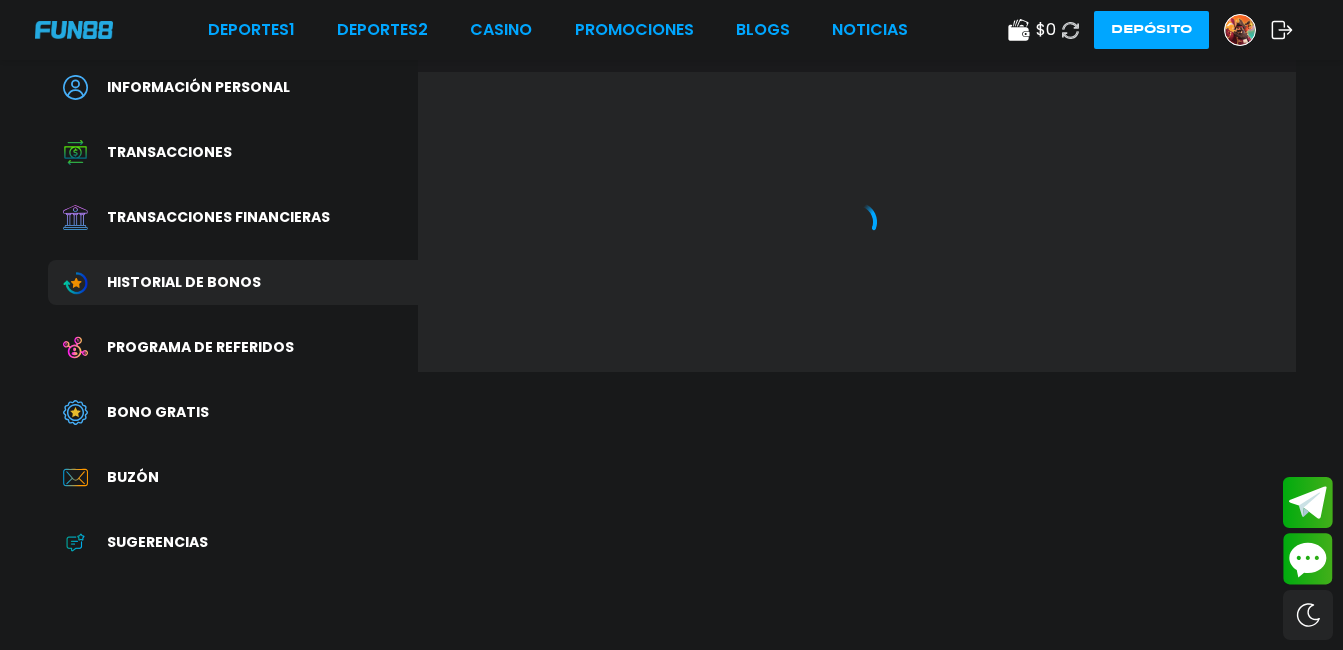 scroll, scrollTop: 0, scrollLeft: 0, axis: both 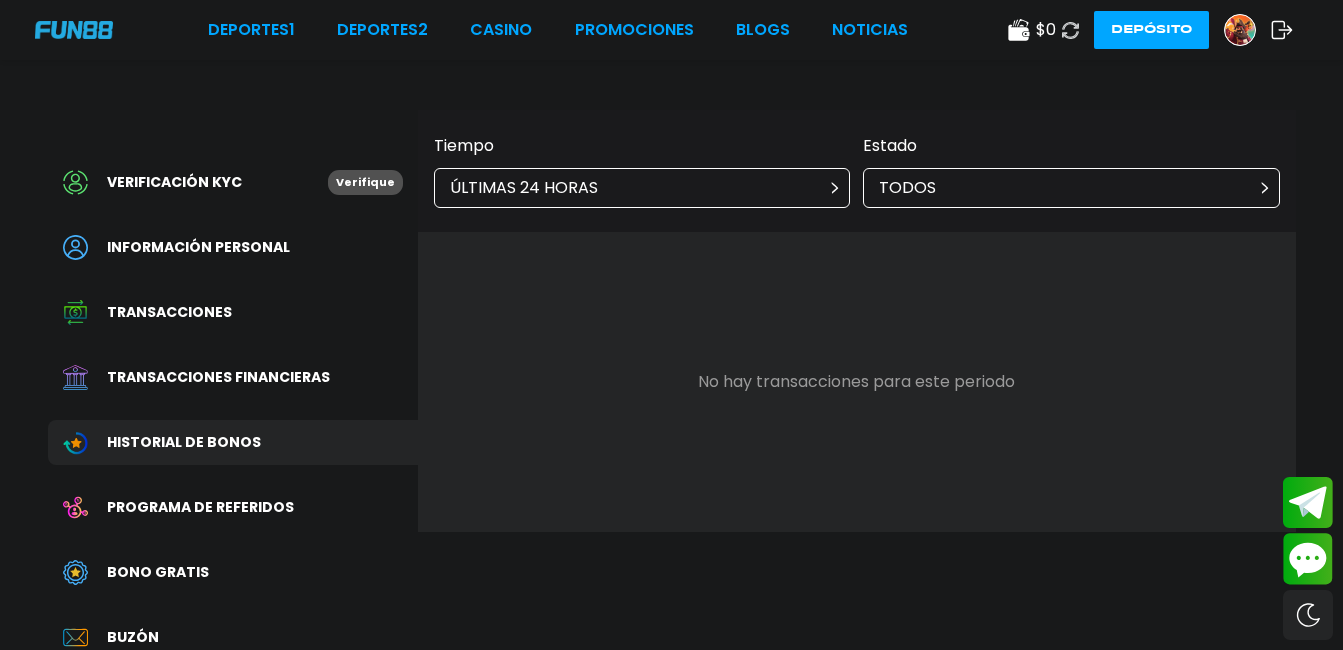 click on "Programa de referidos" at bounding box center (200, 507) 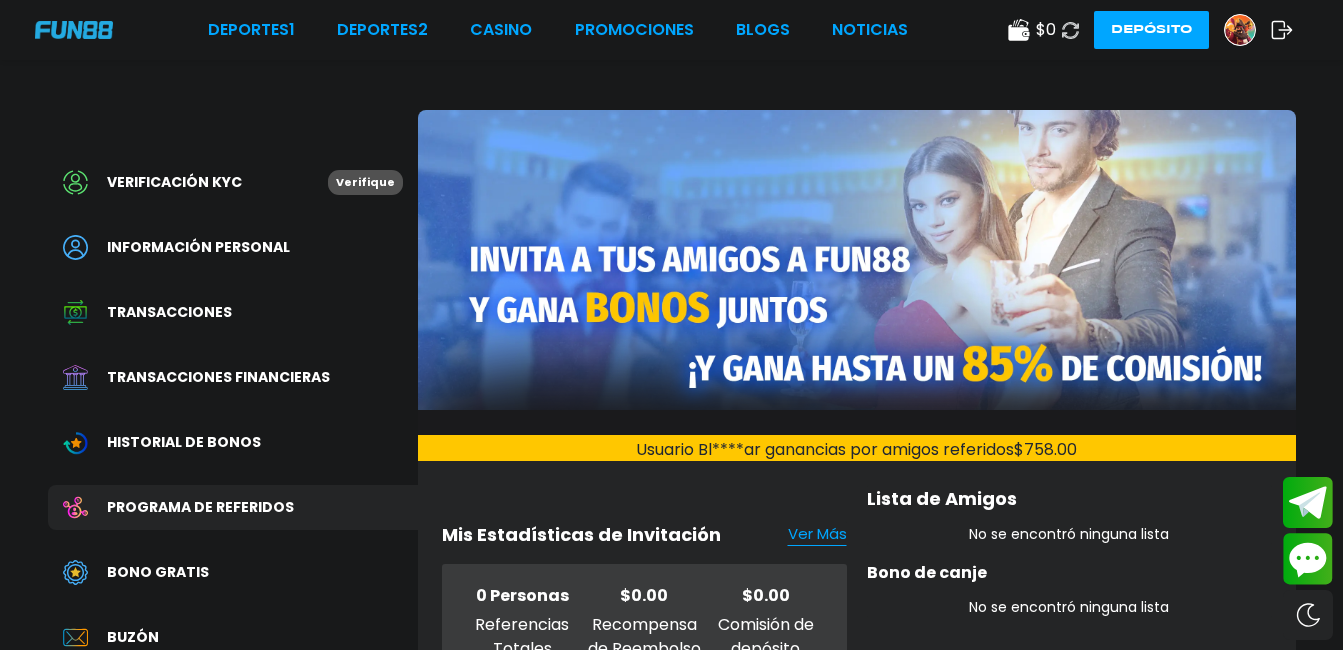 click on "Bono Gratis" at bounding box center [233, 572] 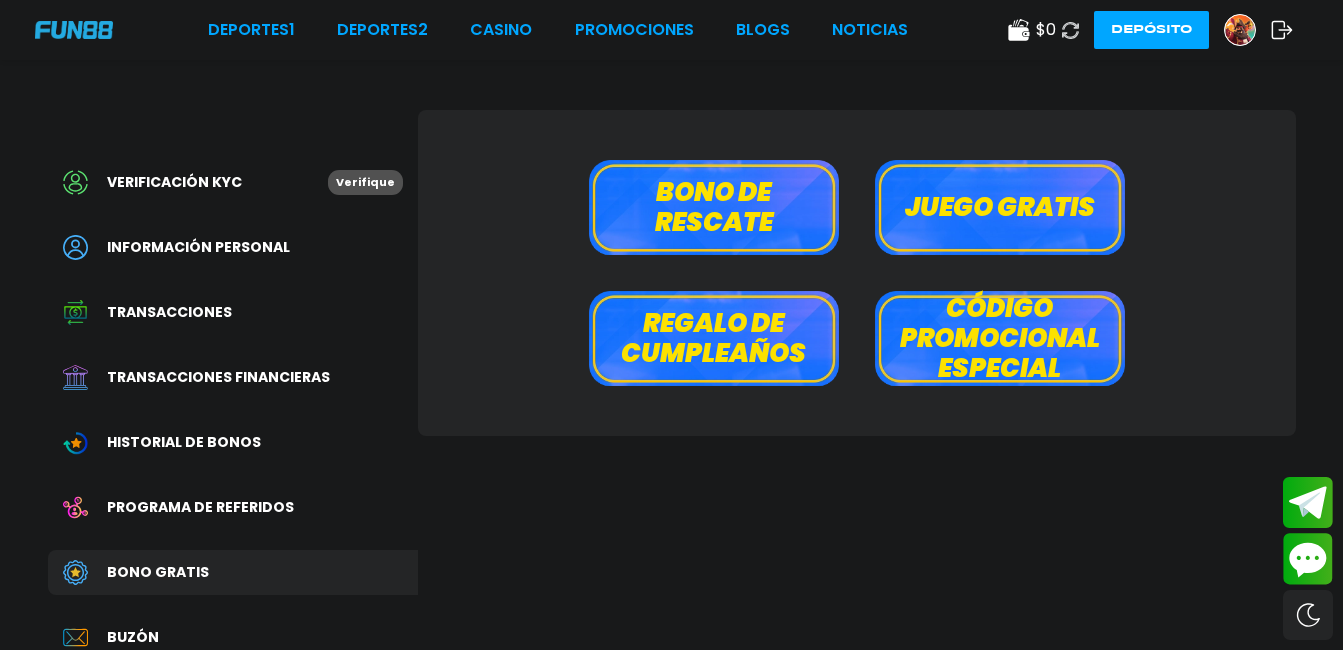 click on "Código promocional especial" at bounding box center (1000, 338) 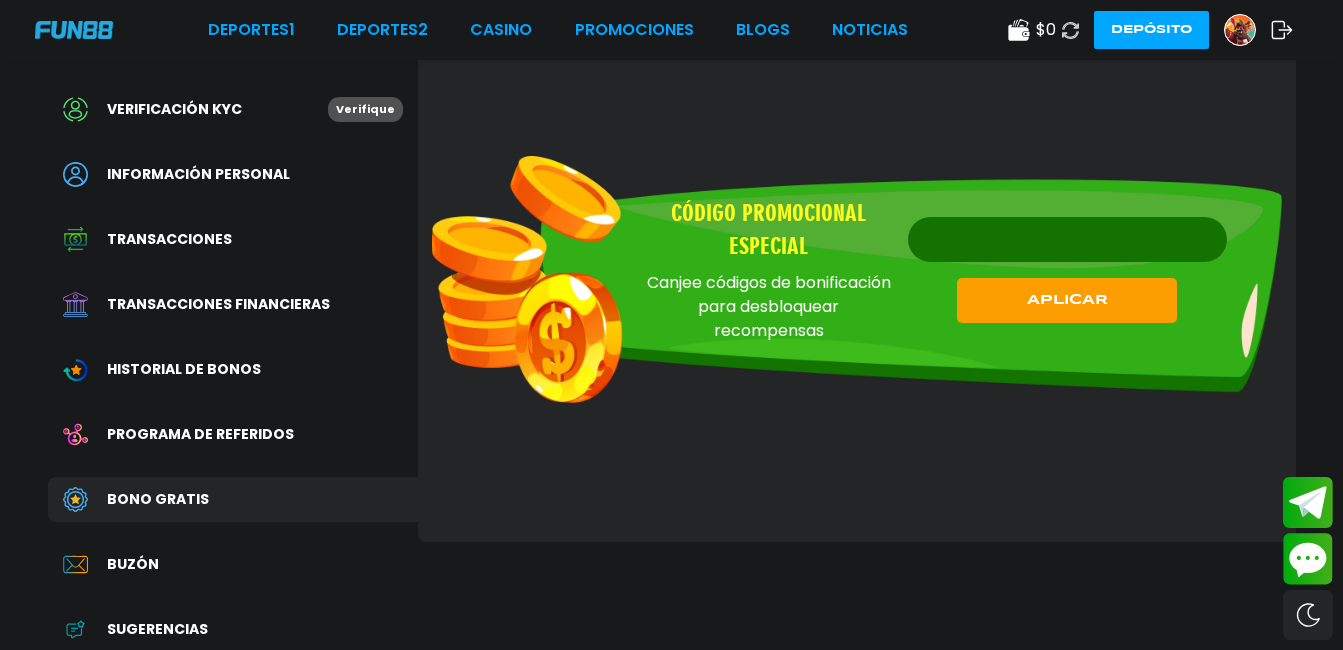 scroll, scrollTop: 0, scrollLeft: 0, axis: both 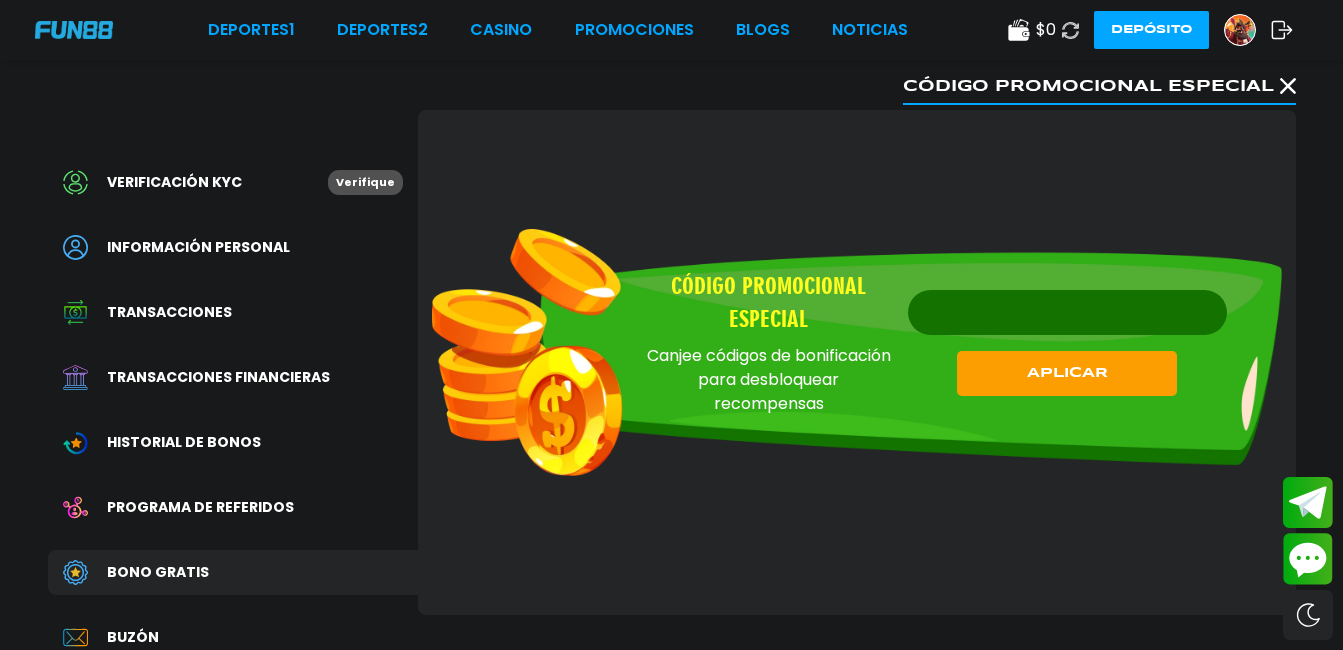 click on "Código promocional especial" at bounding box center (1067, 312) 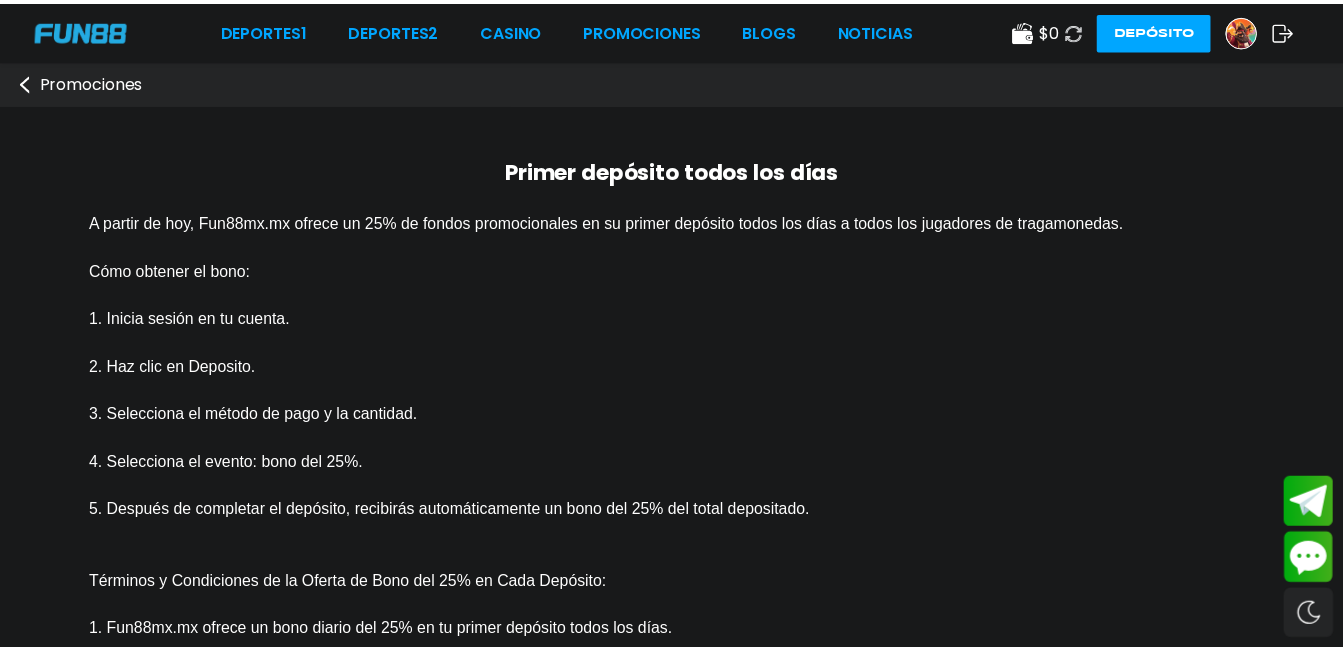 scroll, scrollTop: 0, scrollLeft: 0, axis: both 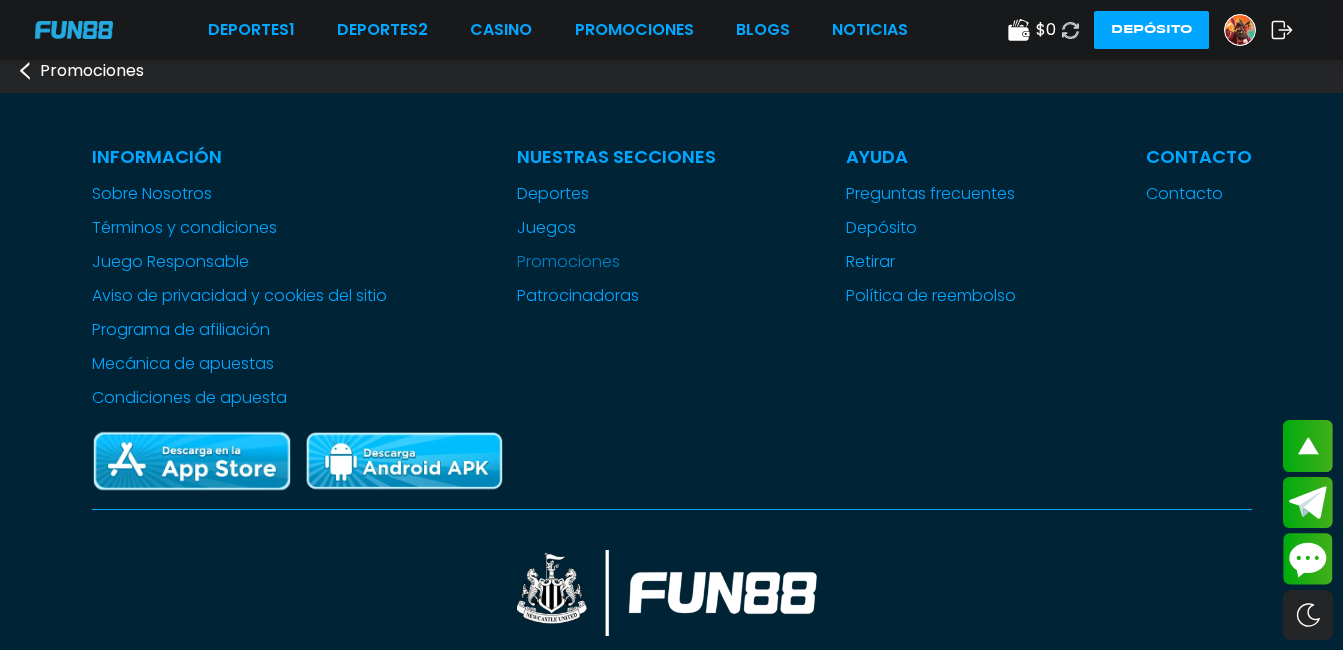 click on "Promociones" at bounding box center (616, 262) 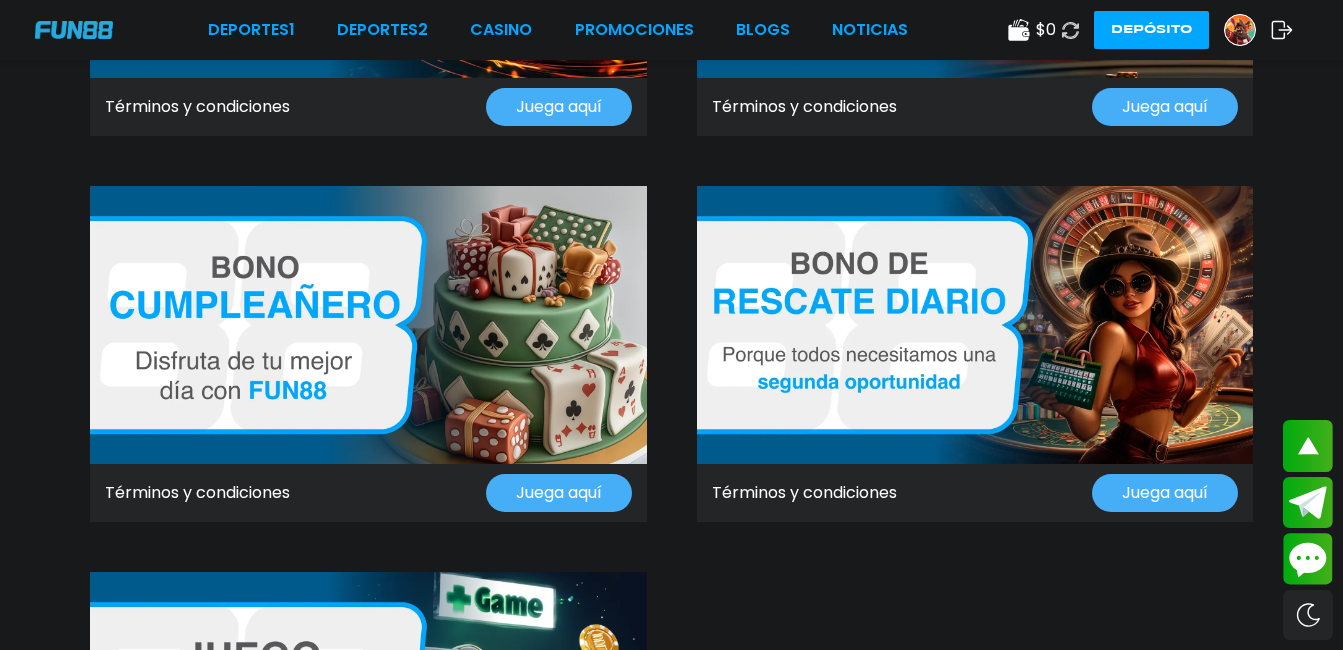 scroll, scrollTop: 1080, scrollLeft: 0, axis: vertical 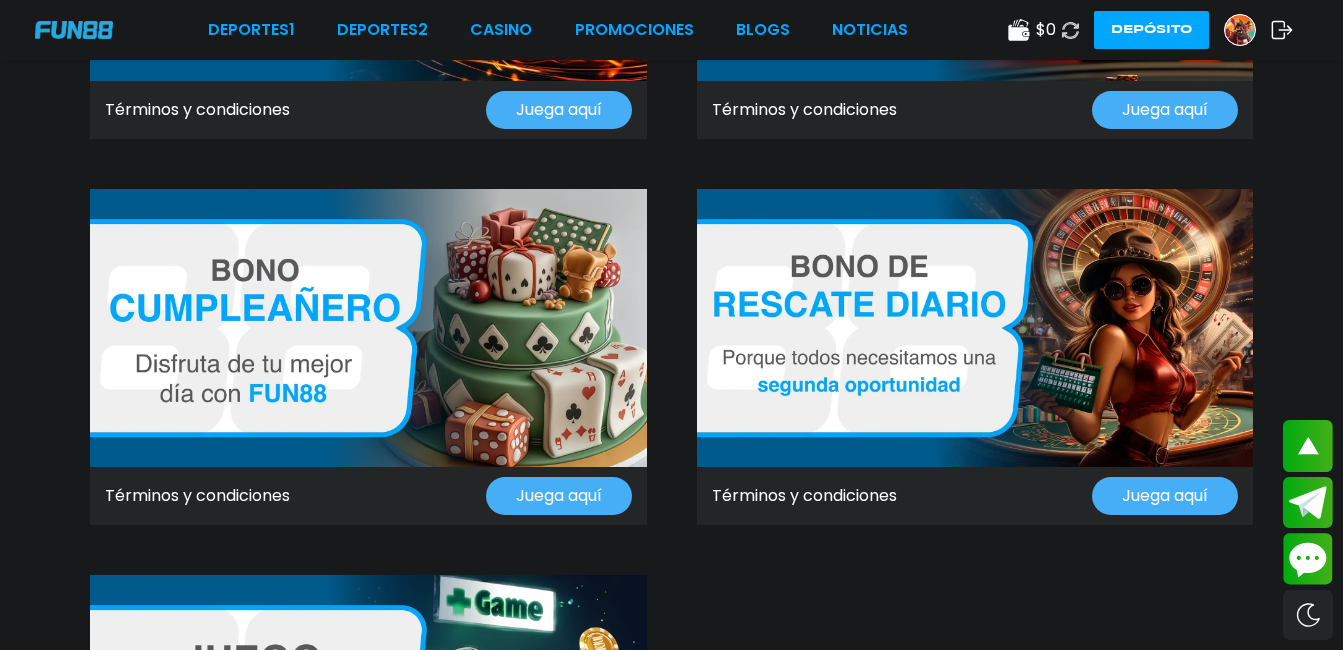 click on "Juega aquí" at bounding box center (1165, 496) 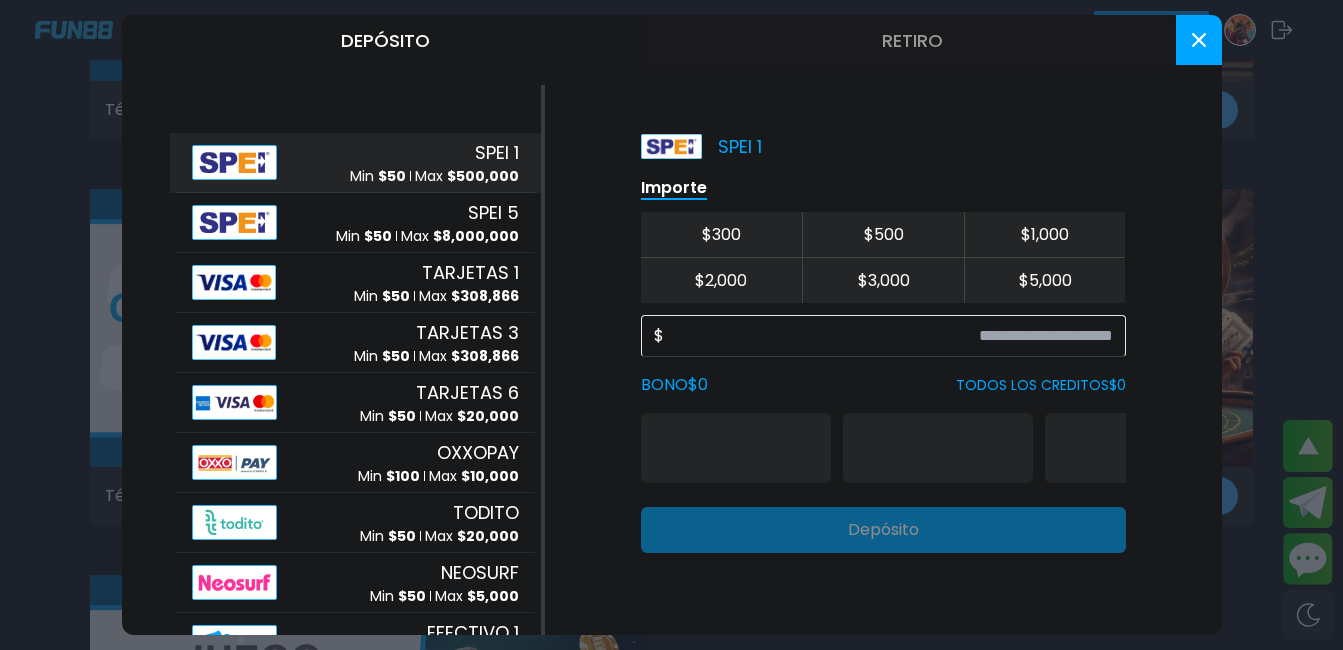 click at bounding box center (1199, 40) 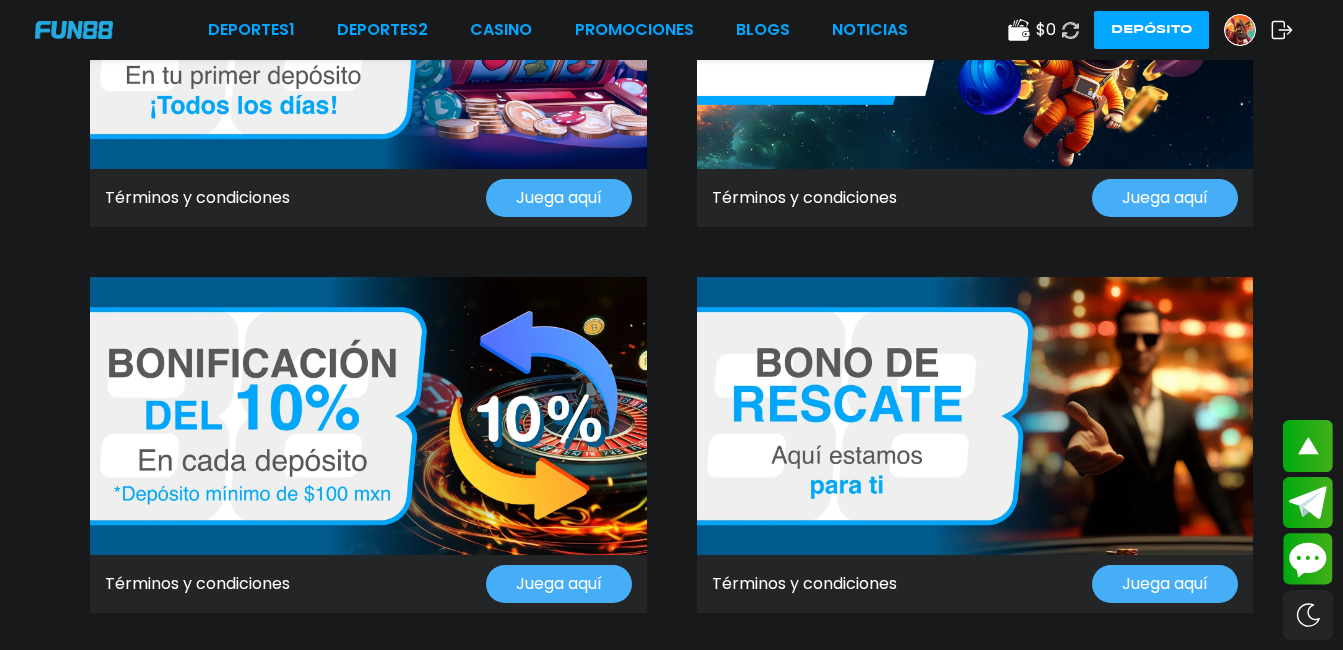 scroll, scrollTop: 600, scrollLeft: 0, axis: vertical 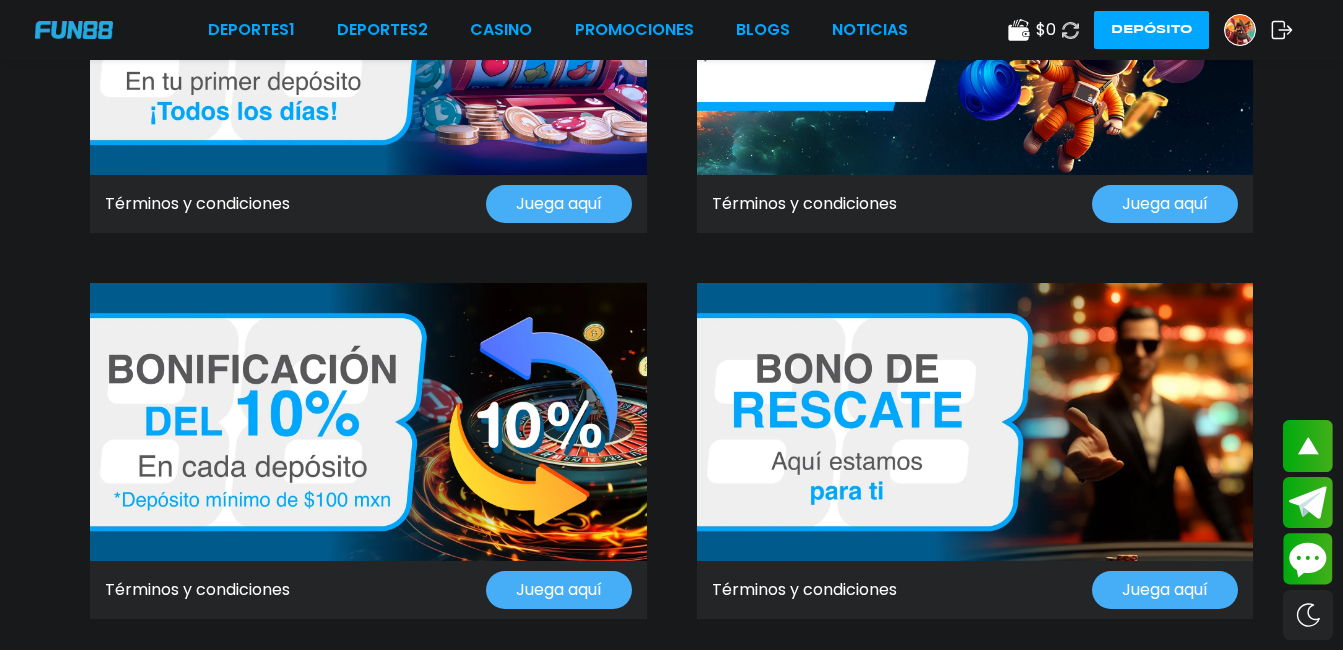 click at bounding box center [1240, 30] 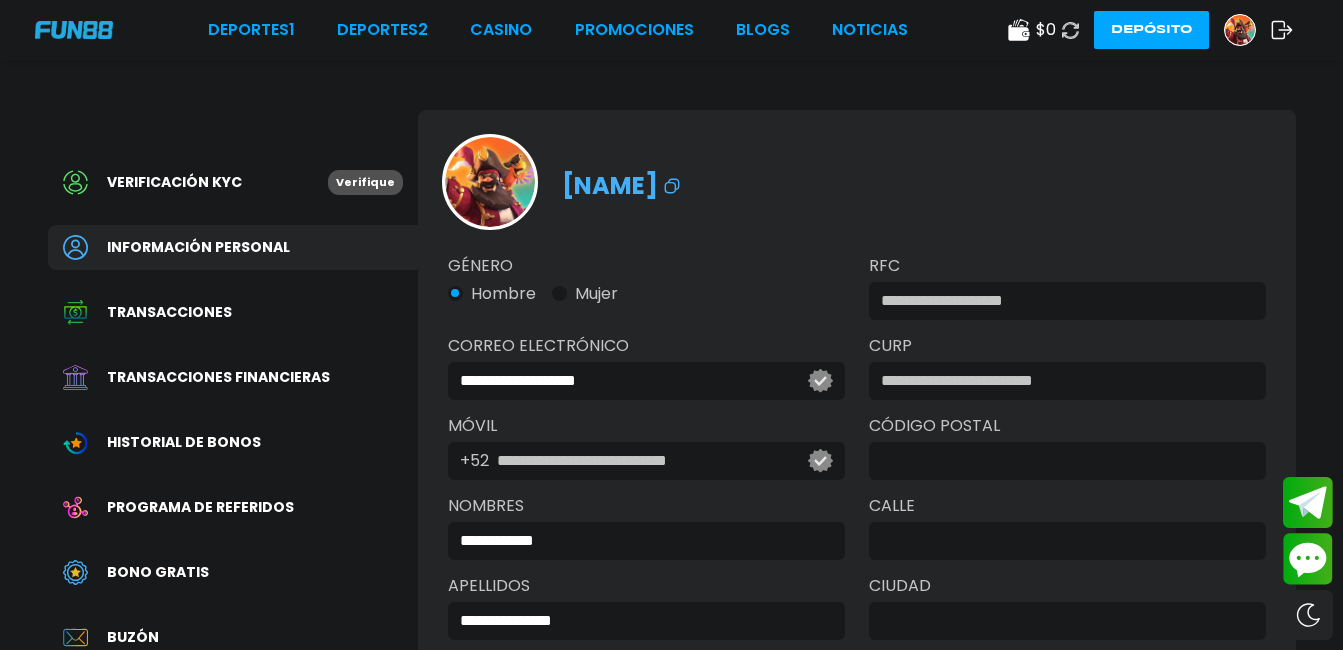 click on "Bono Gratis" at bounding box center [158, 572] 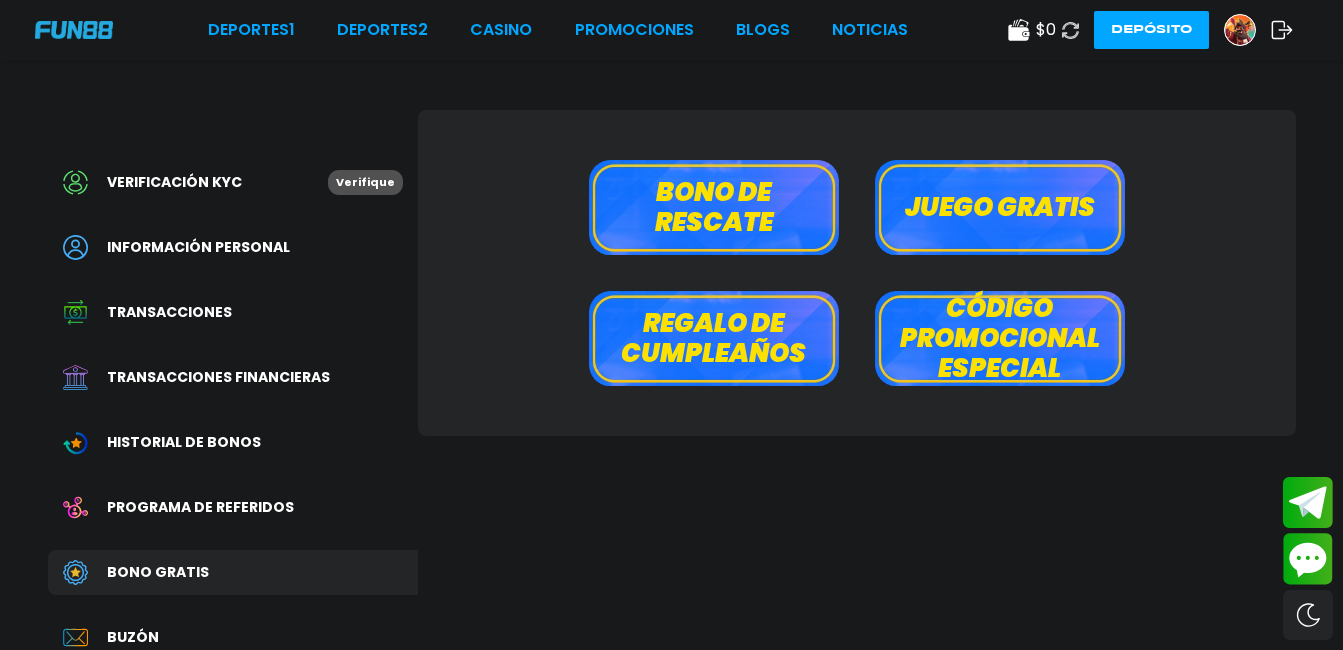 click on "Juego gratis" at bounding box center [1000, 207] 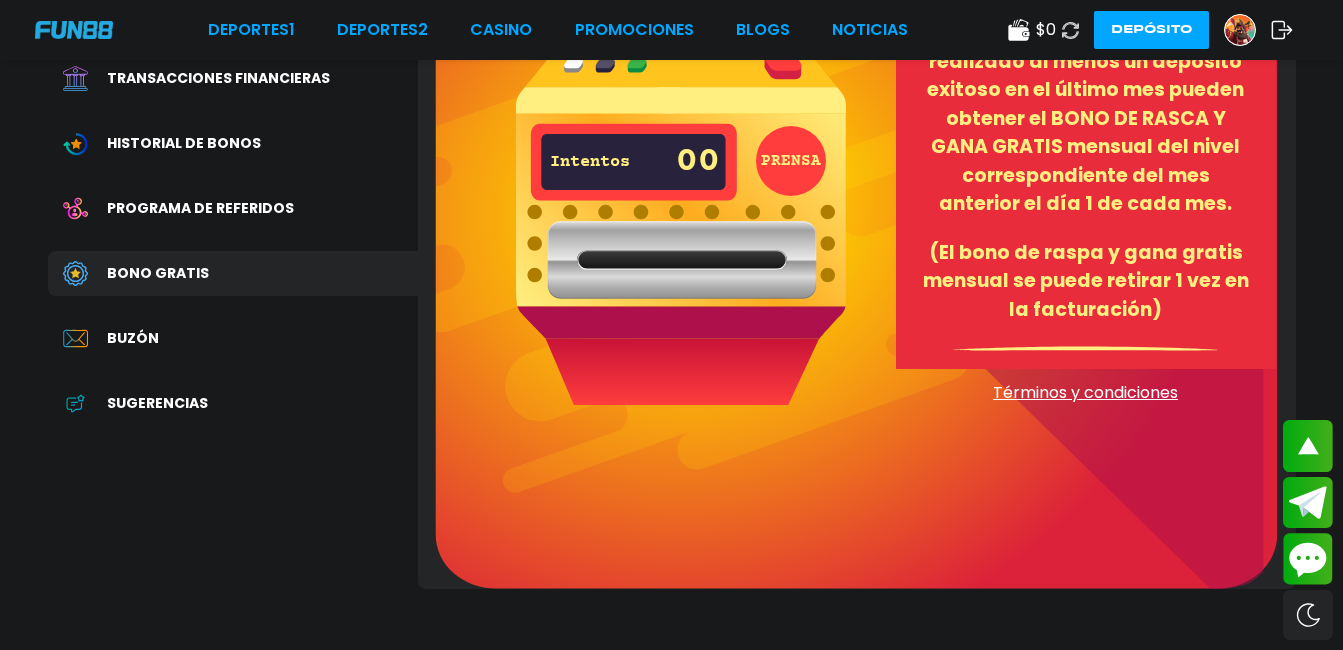 scroll, scrollTop: 280, scrollLeft: 0, axis: vertical 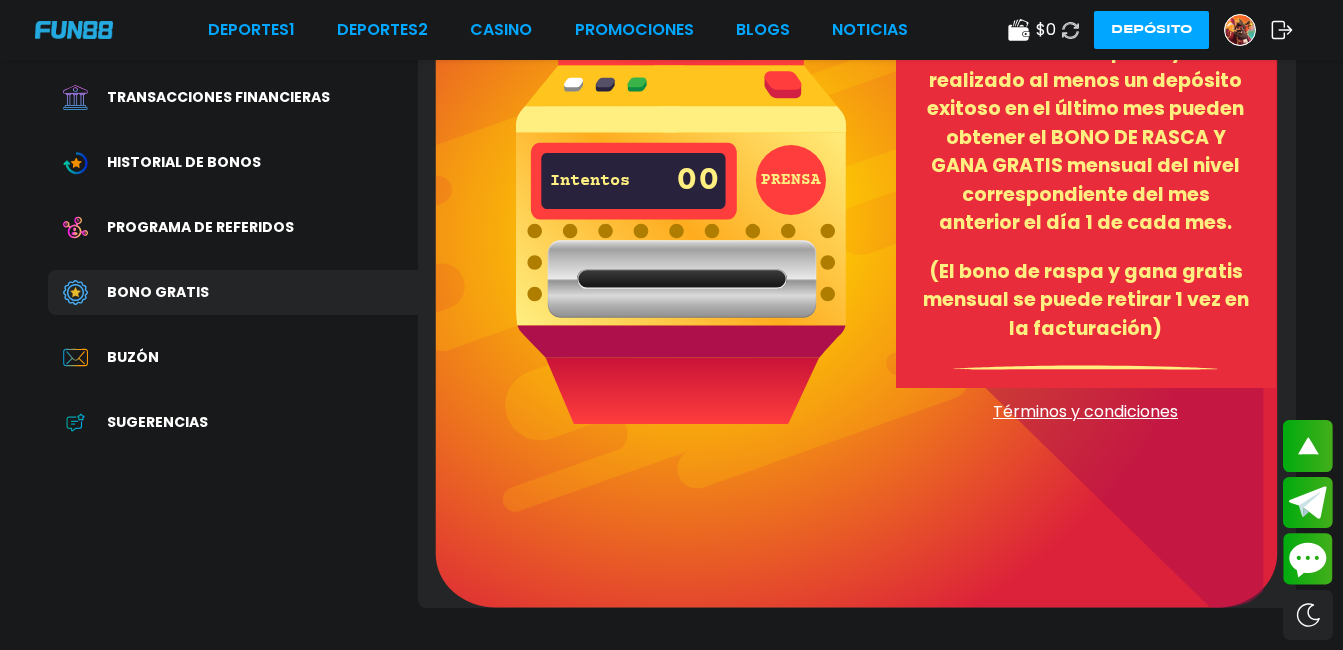 click at bounding box center [85, 357] 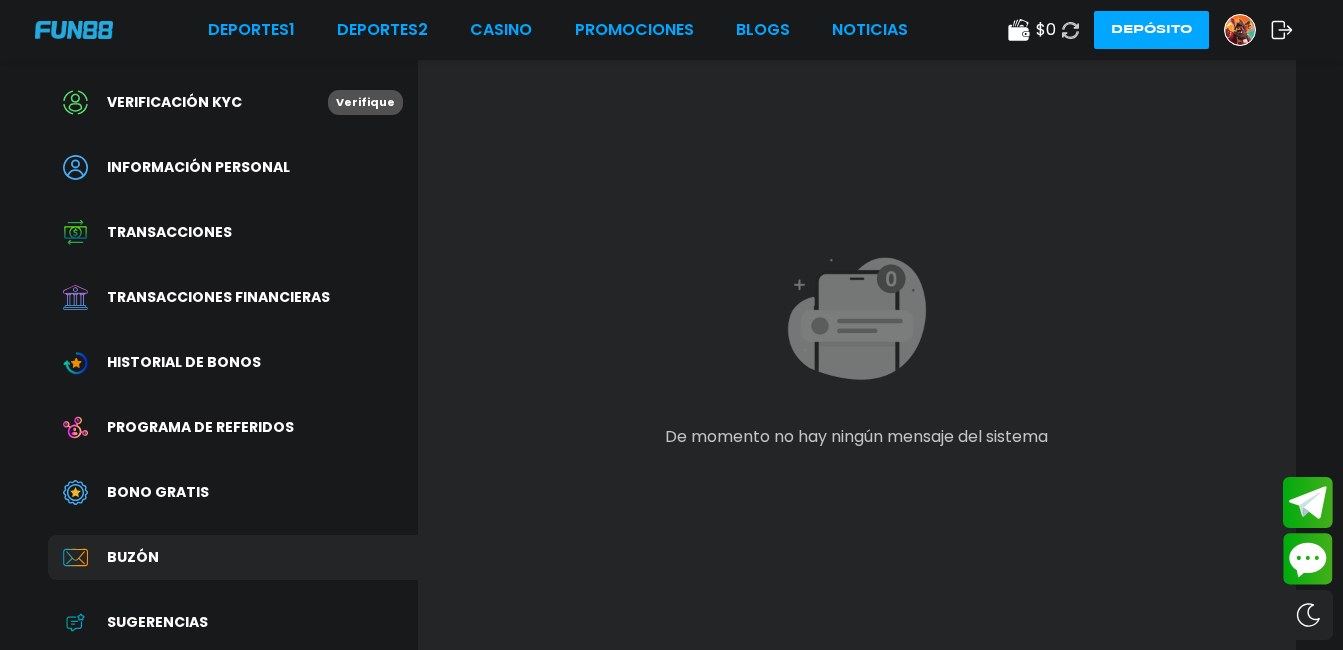 scroll, scrollTop: 120, scrollLeft: 0, axis: vertical 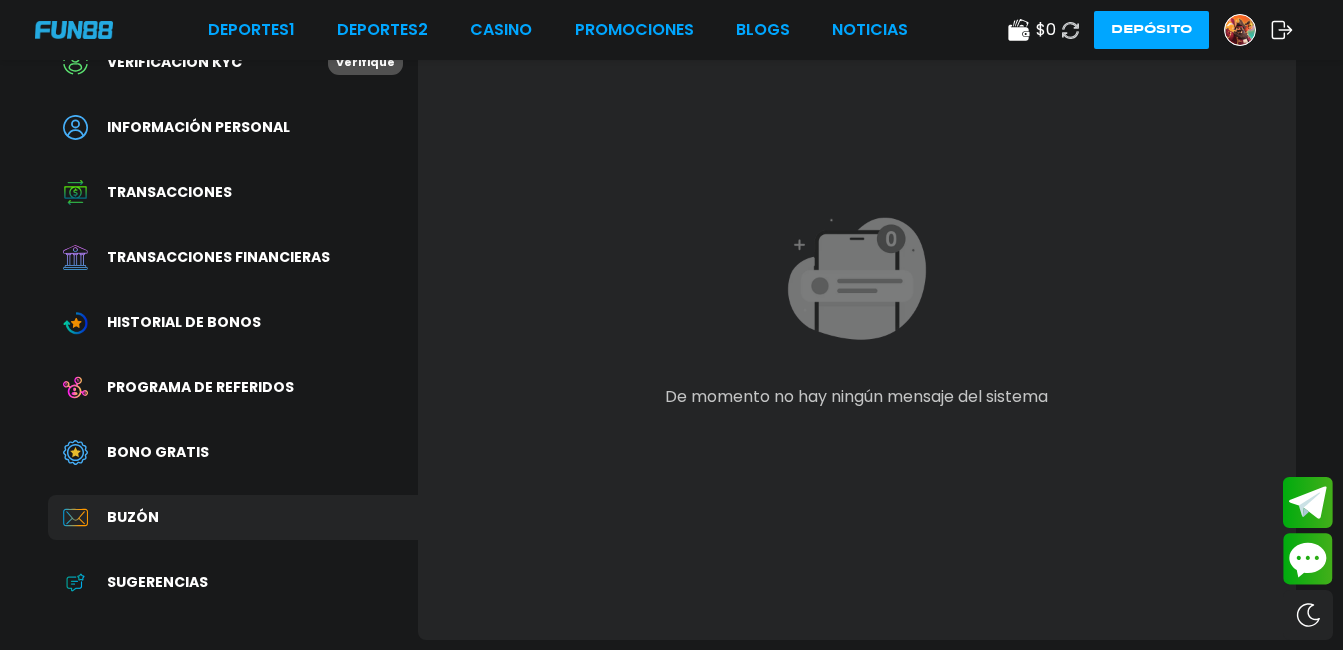 click on "Sugerencias" at bounding box center [233, 582] 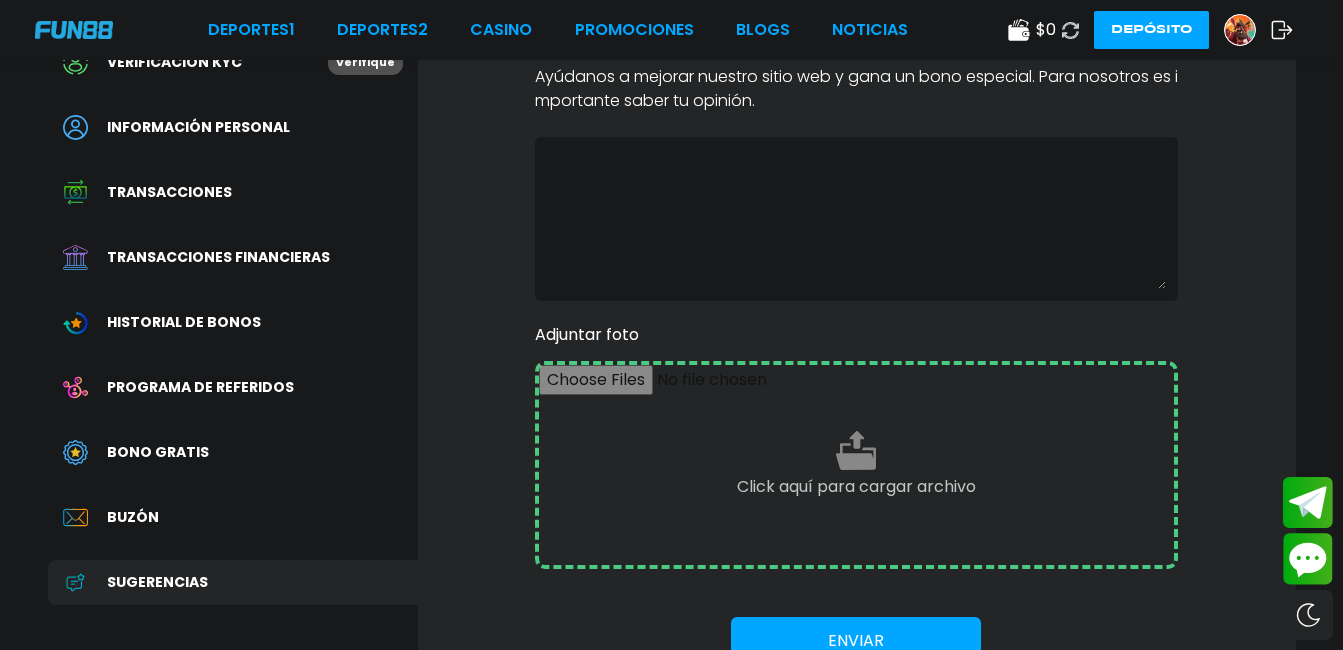 scroll, scrollTop: 0, scrollLeft: 0, axis: both 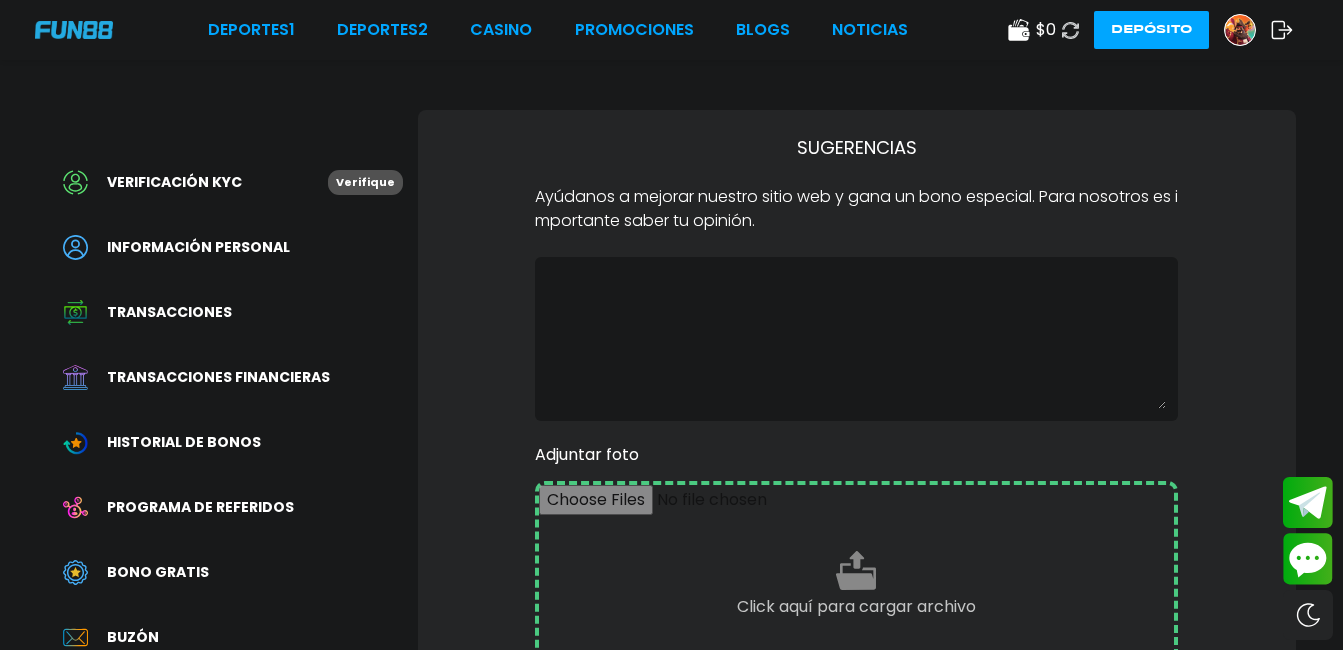 click on "Información personal" at bounding box center (233, 247) 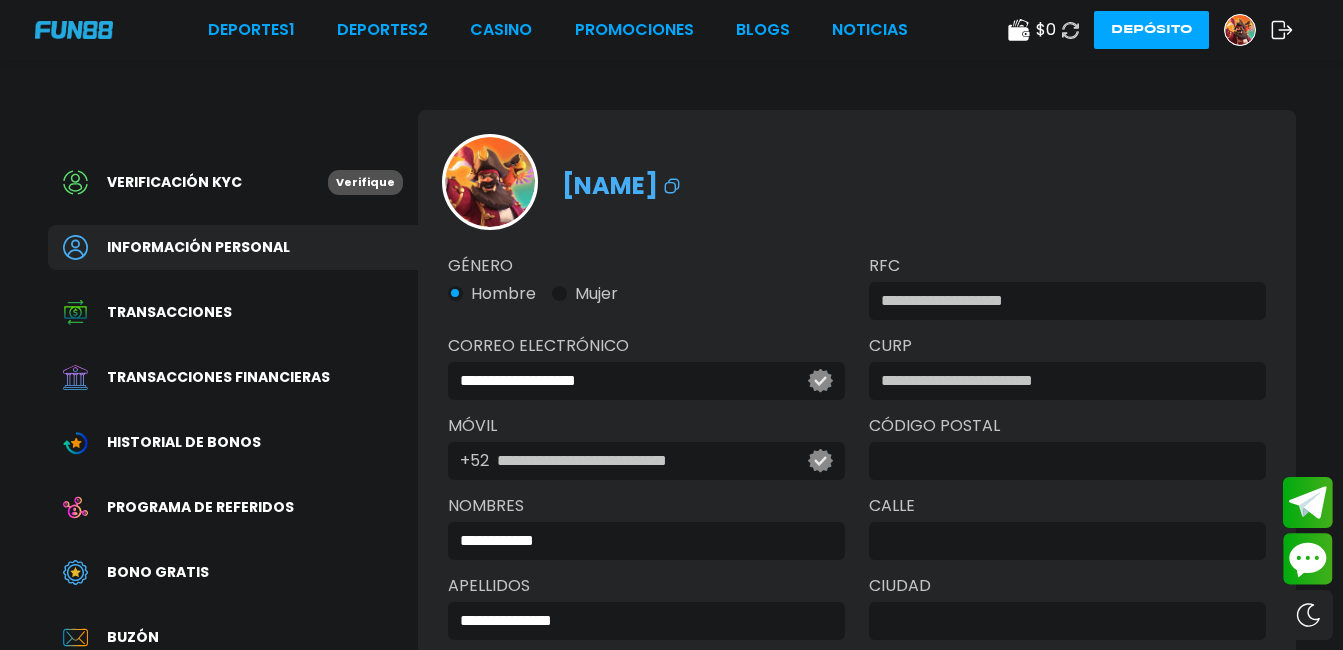click on "Verificación KYC" at bounding box center [195, 182] 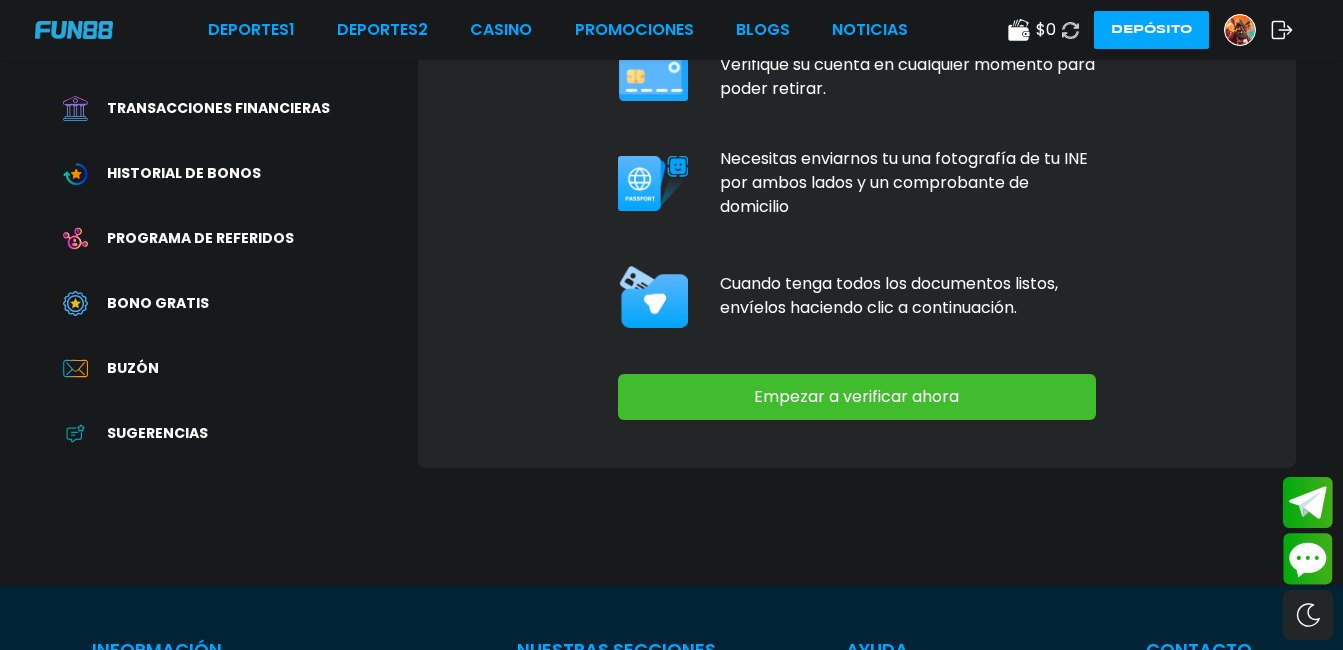 scroll, scrollTop: 360, scrollLeft: 0, axis: vertical 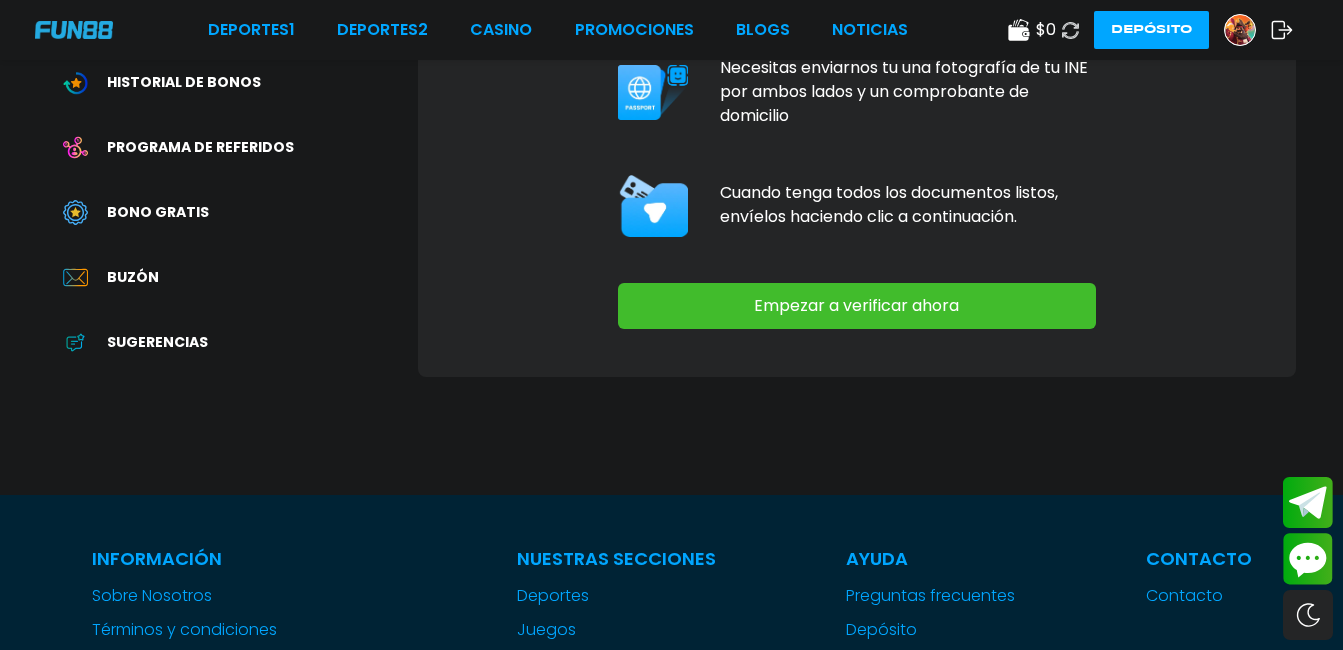click on "Empezar a verificar ahora" at bounding box center [857, 306] 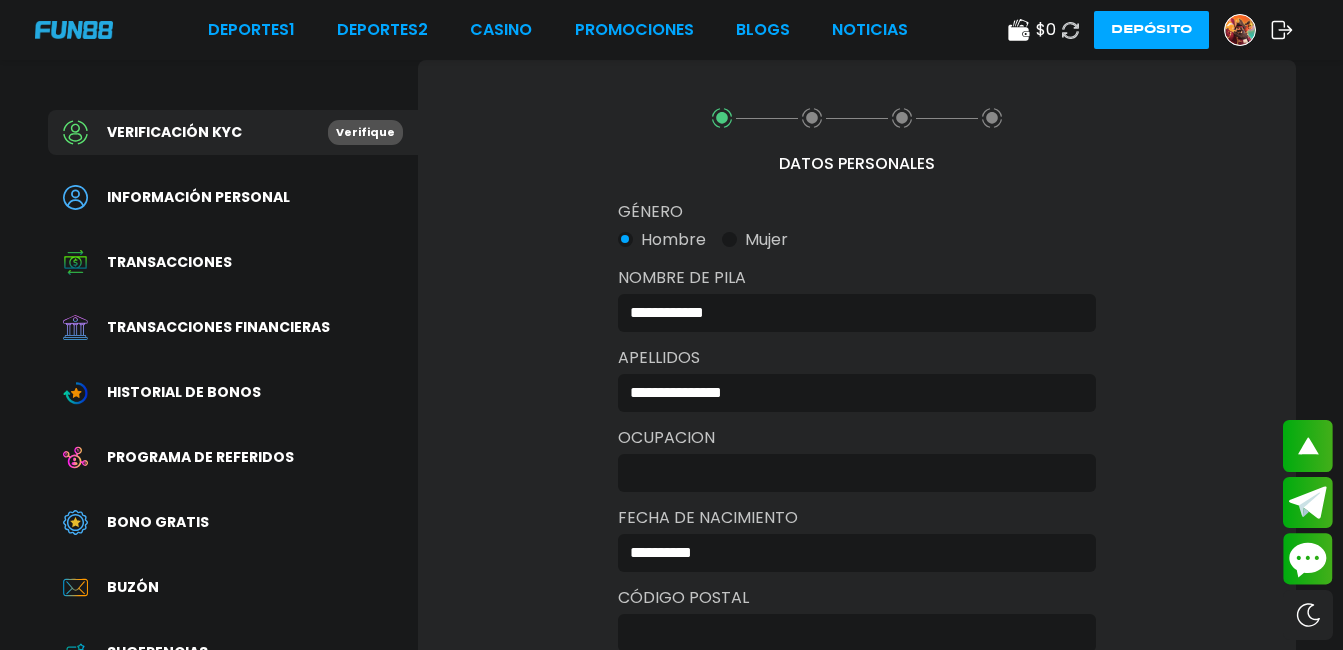 scroll, scrollTop: 0, scrollLeft: 0, axis: both 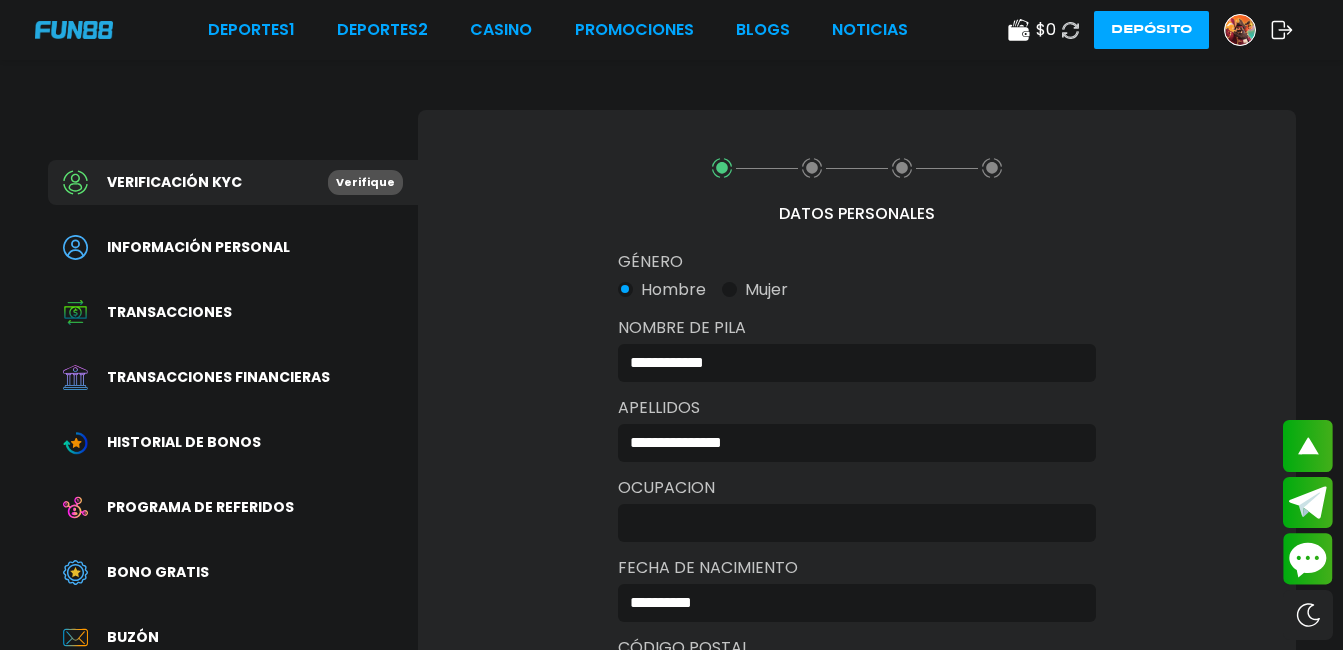 click at bounding box center (851, 523) 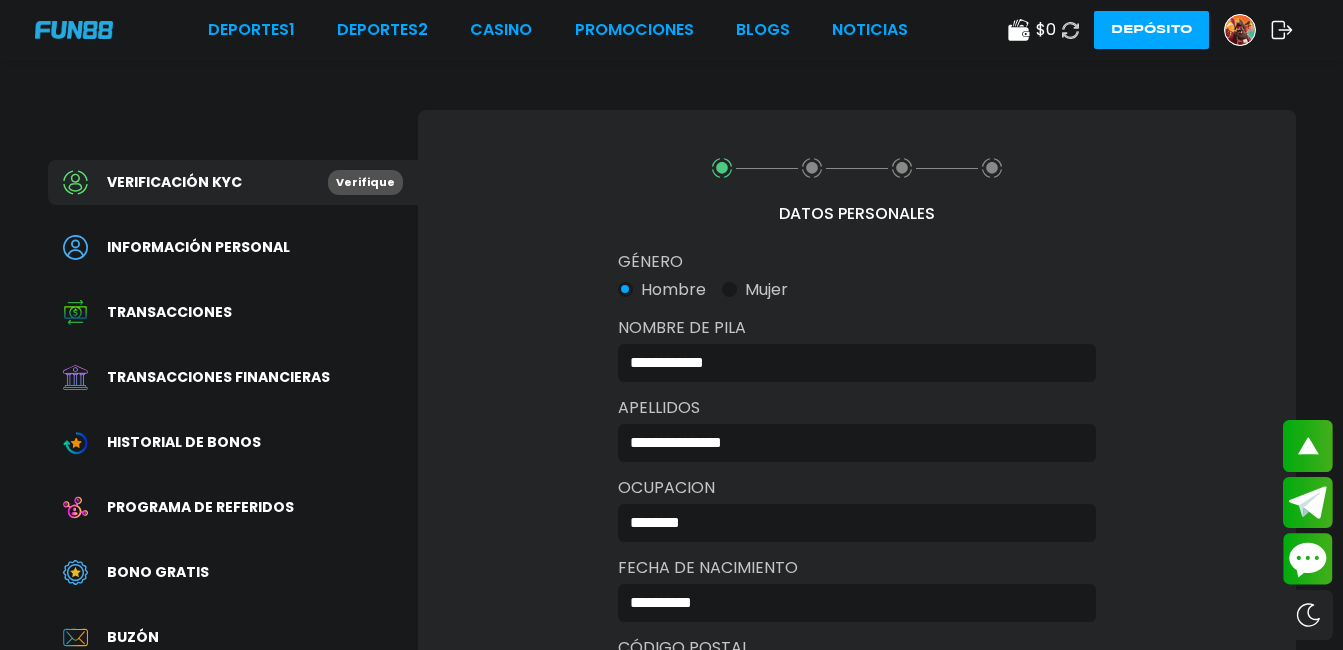 type on "********" 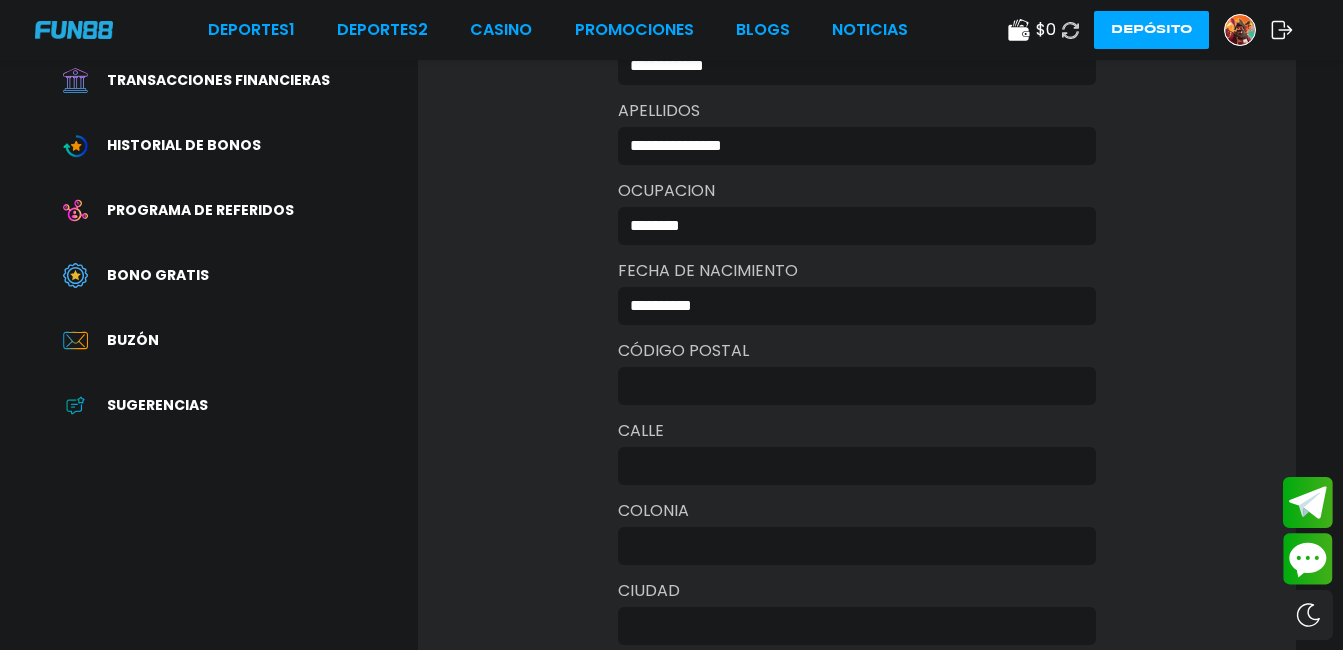 scroll, scrollTop: 320, scrollLeft: 0, axis: vertical 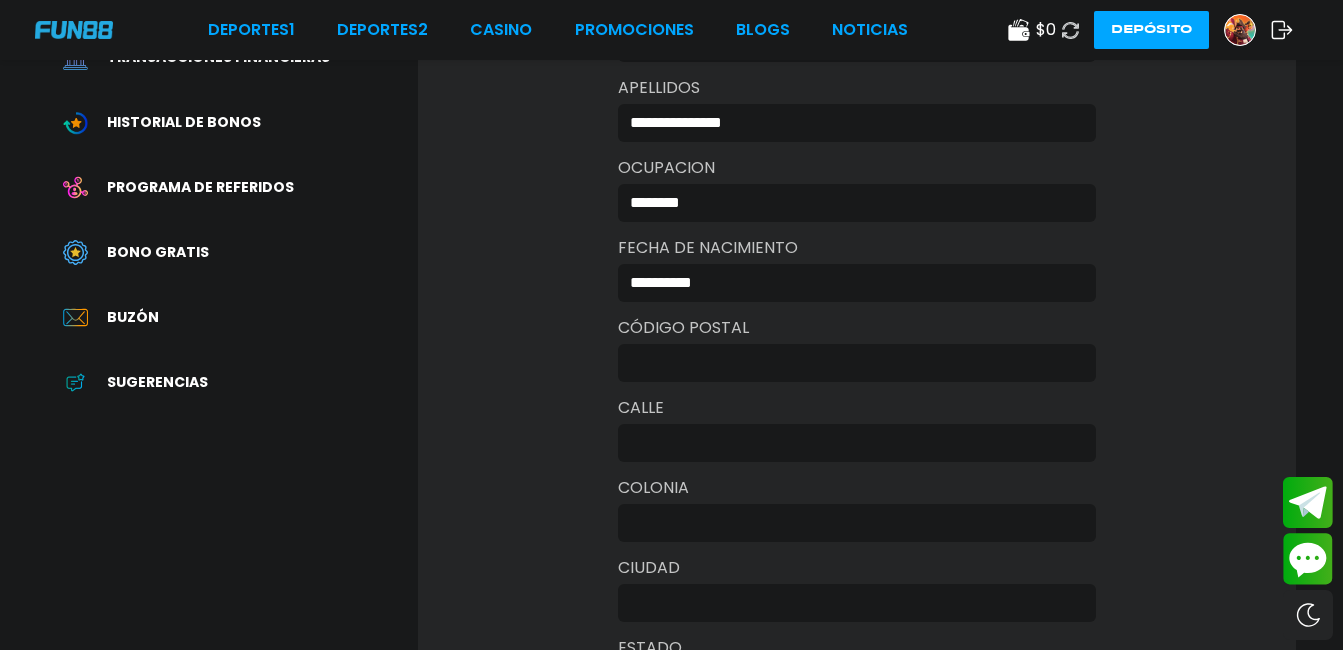 click at bounding box center [851, 363] 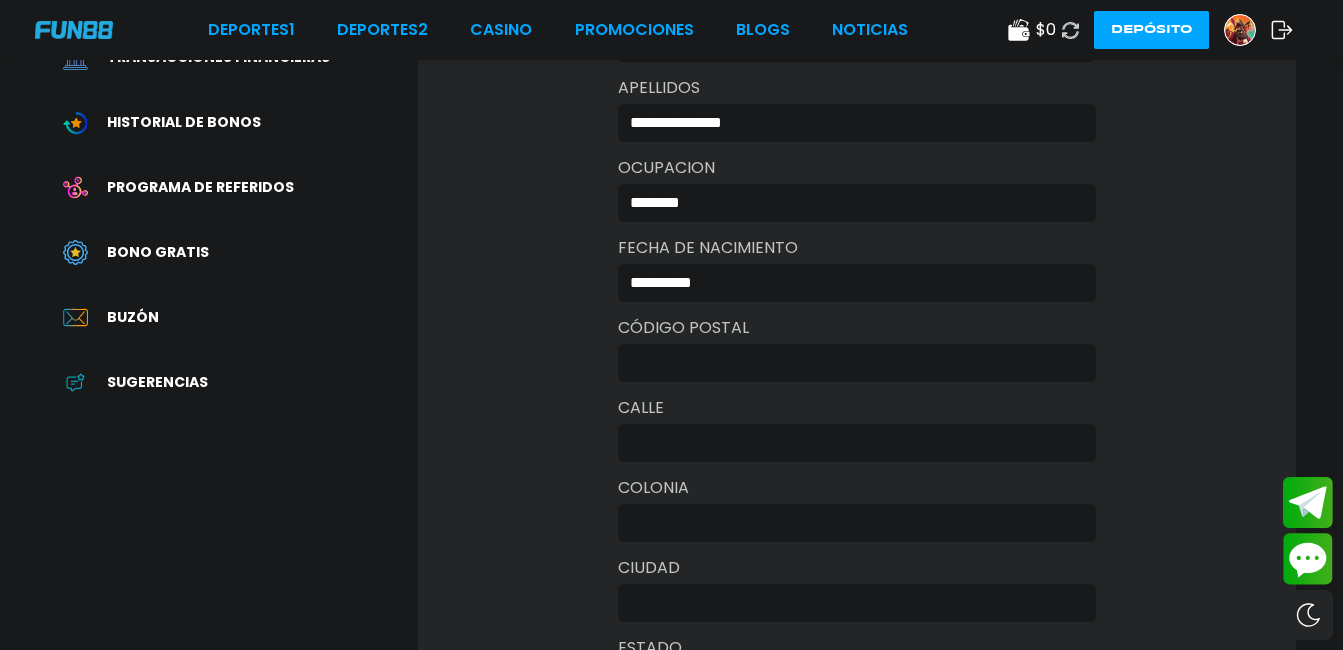type on "*****" 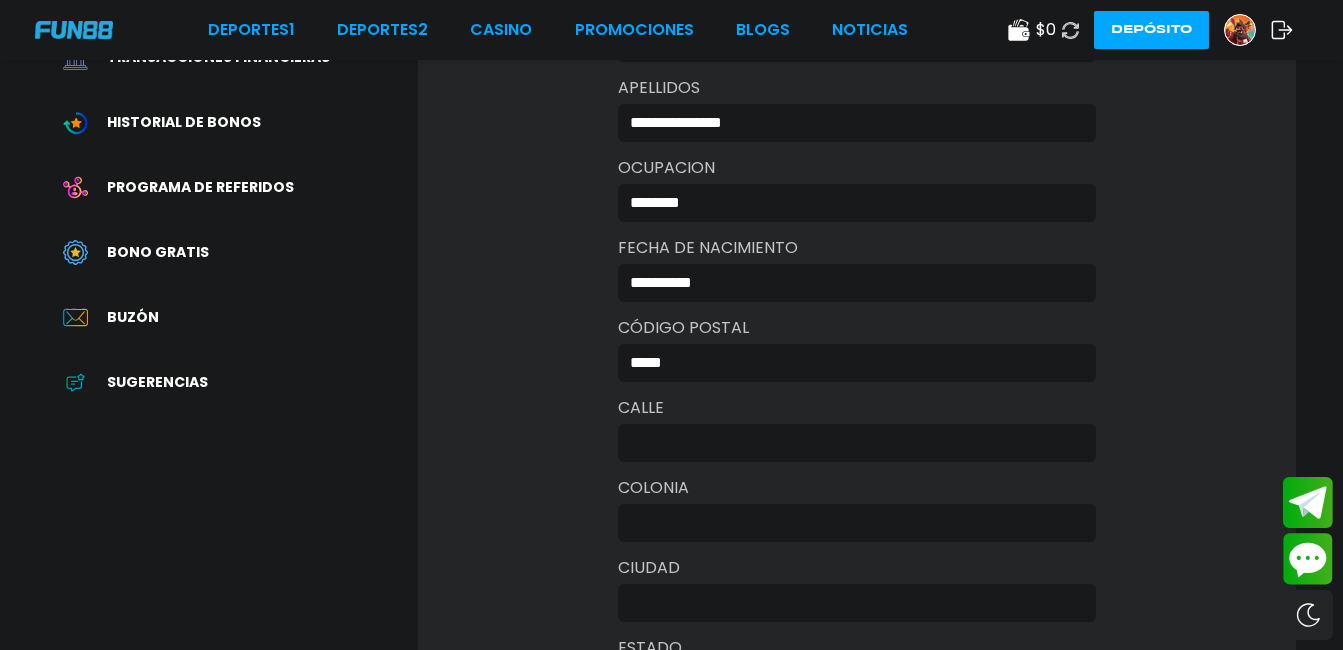type on "**********" 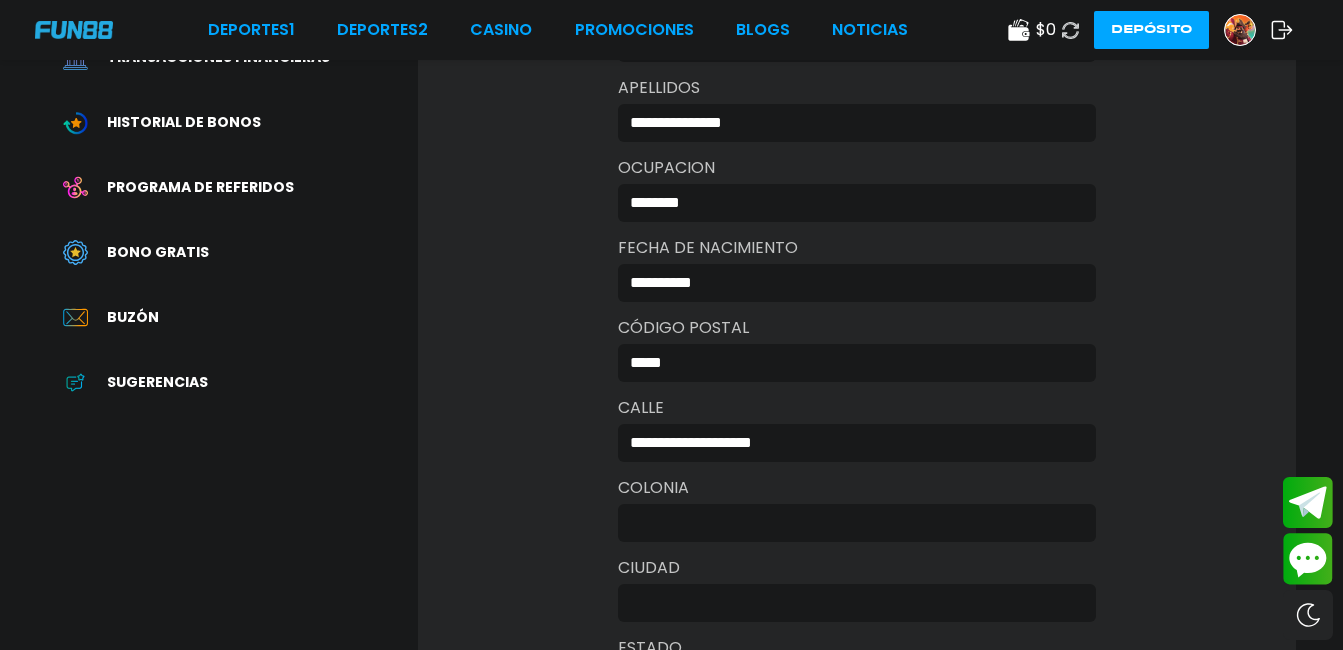 type on "**********" 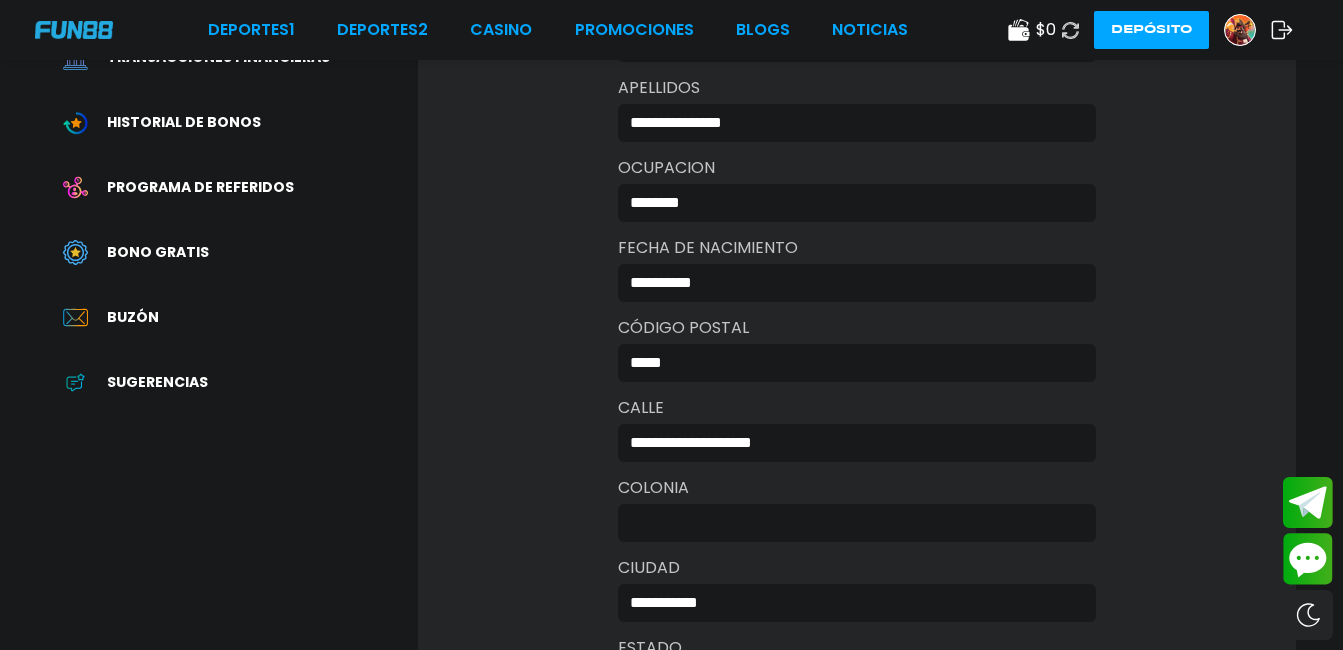 click at bounding box center [857, 523] 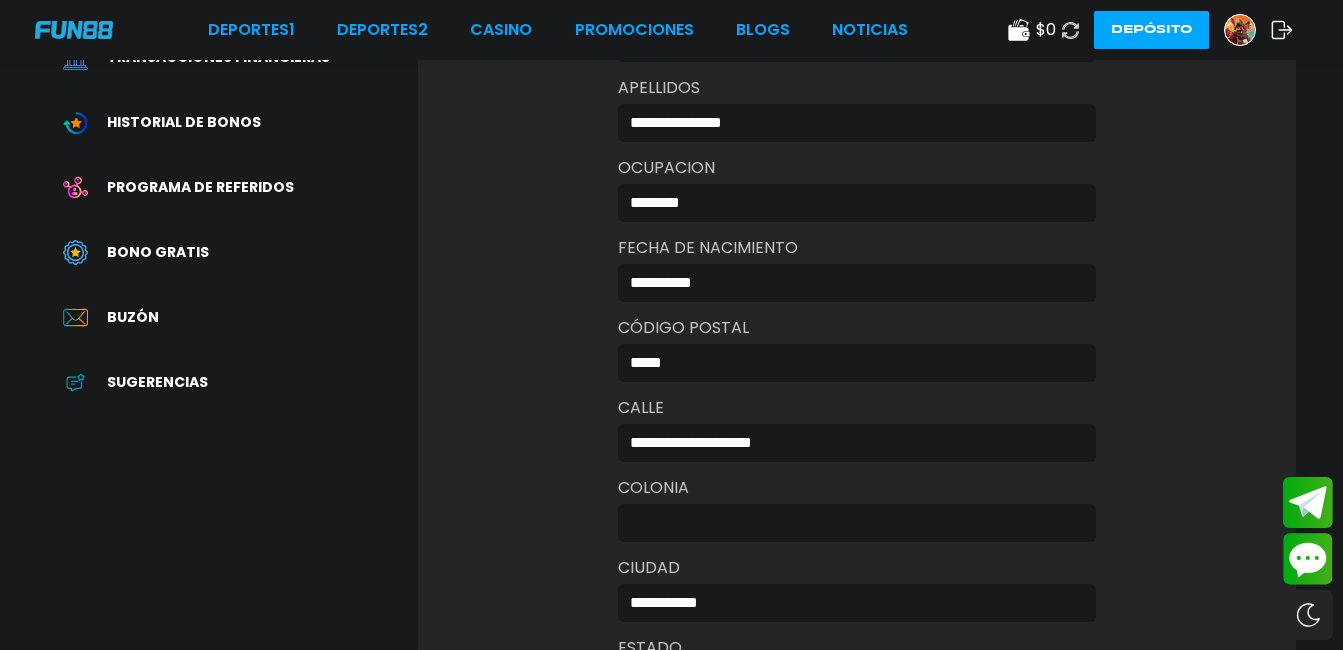 type on "**********" 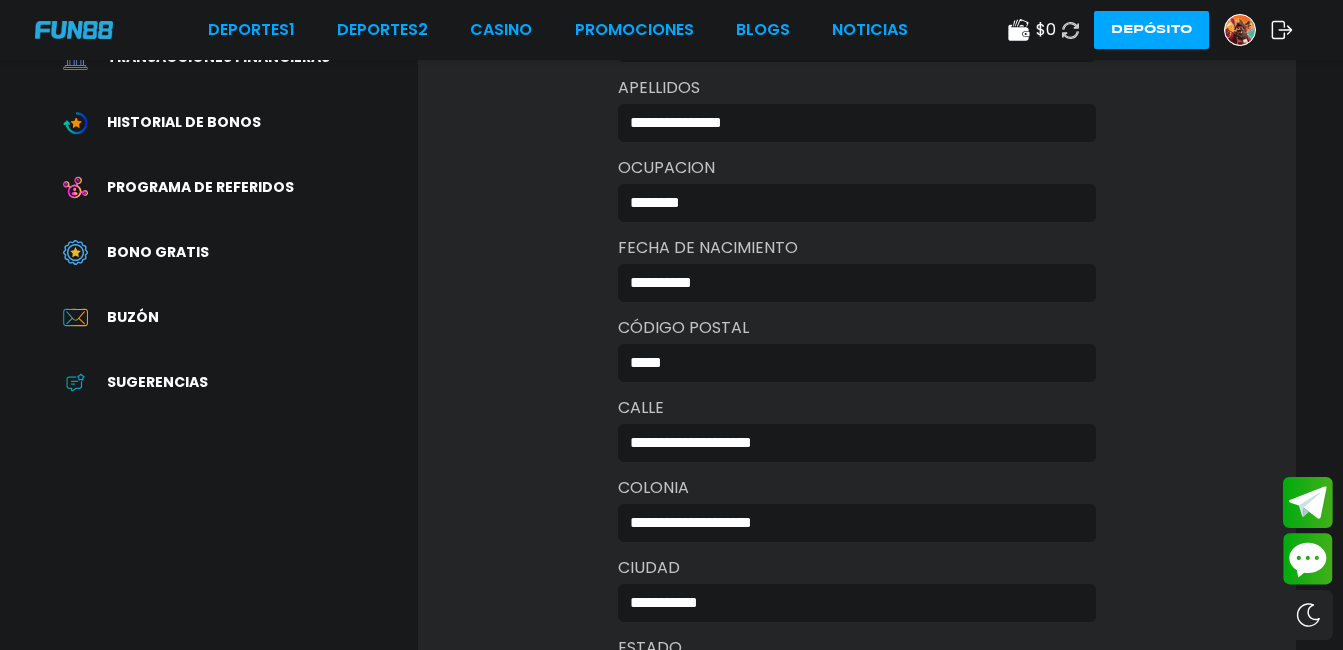 click on "**********" at bounding box center (857, 305) 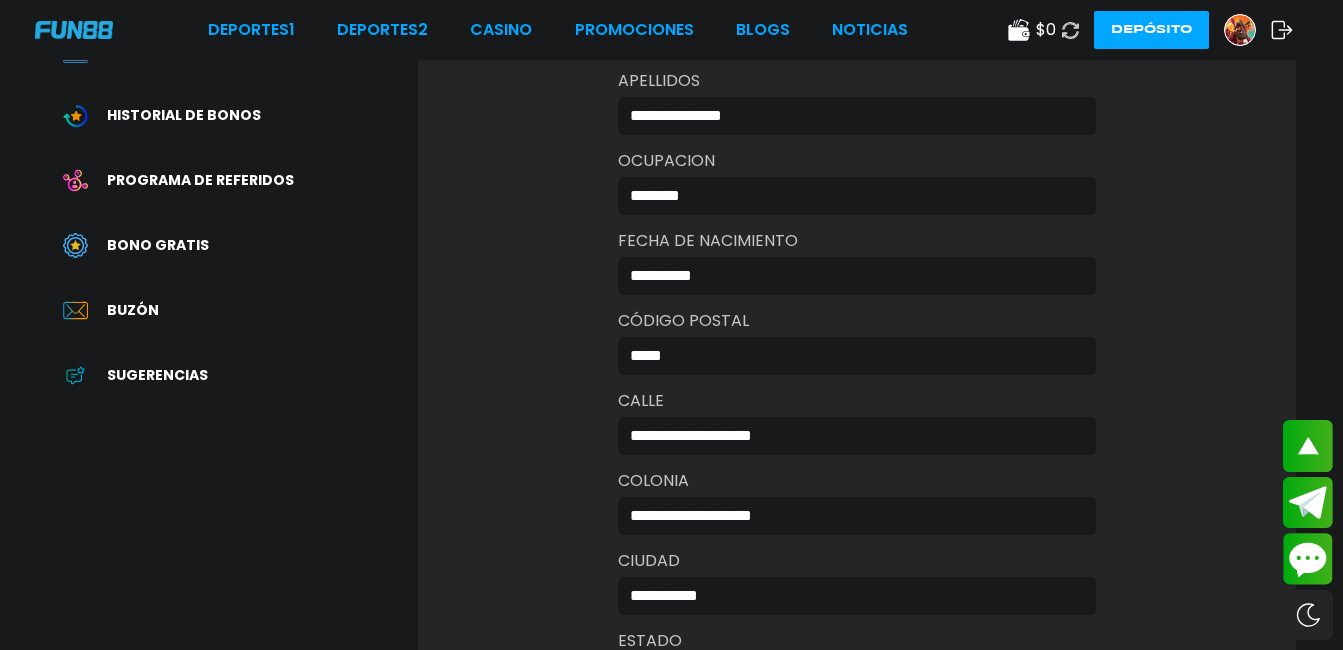 scroll, scrollTop: 320, scrollLeft: 0, axis: vertical 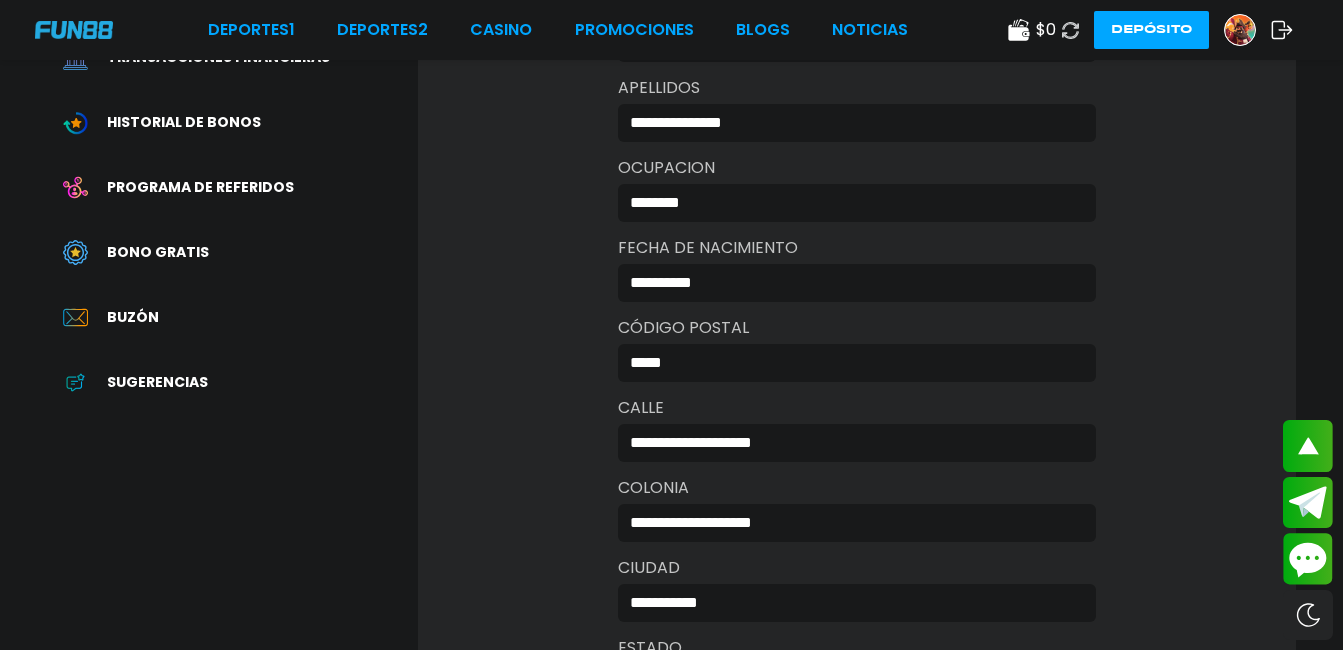 click on "**********" at bounding box center (857, 305) 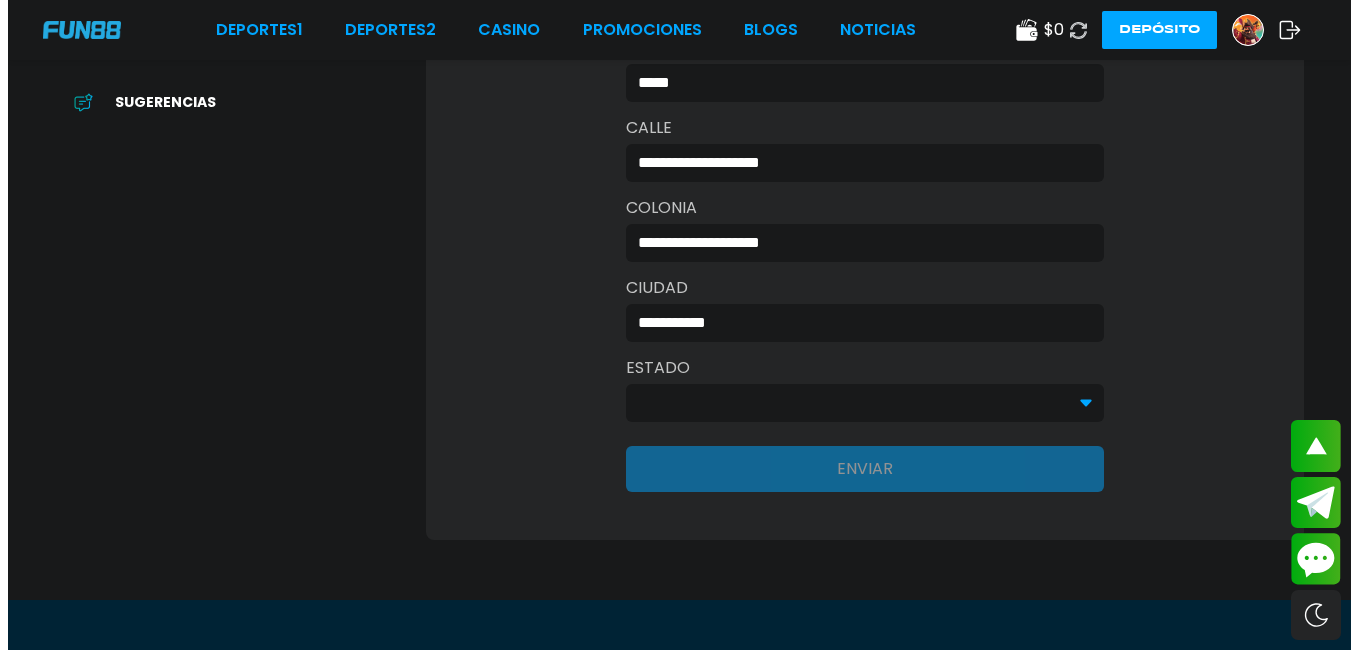 scroll, scrollTop: 480, scrollLeft: 0, axis: vertical 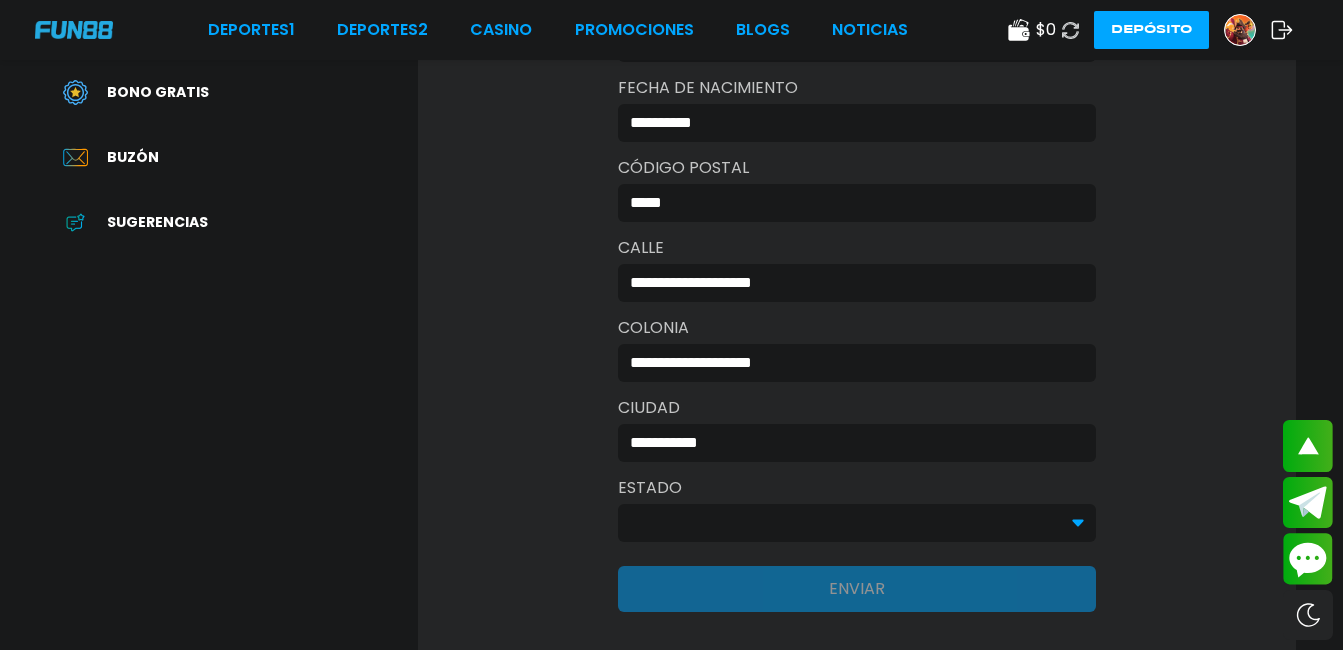 click on "**********" at bounding box center (851, 283) 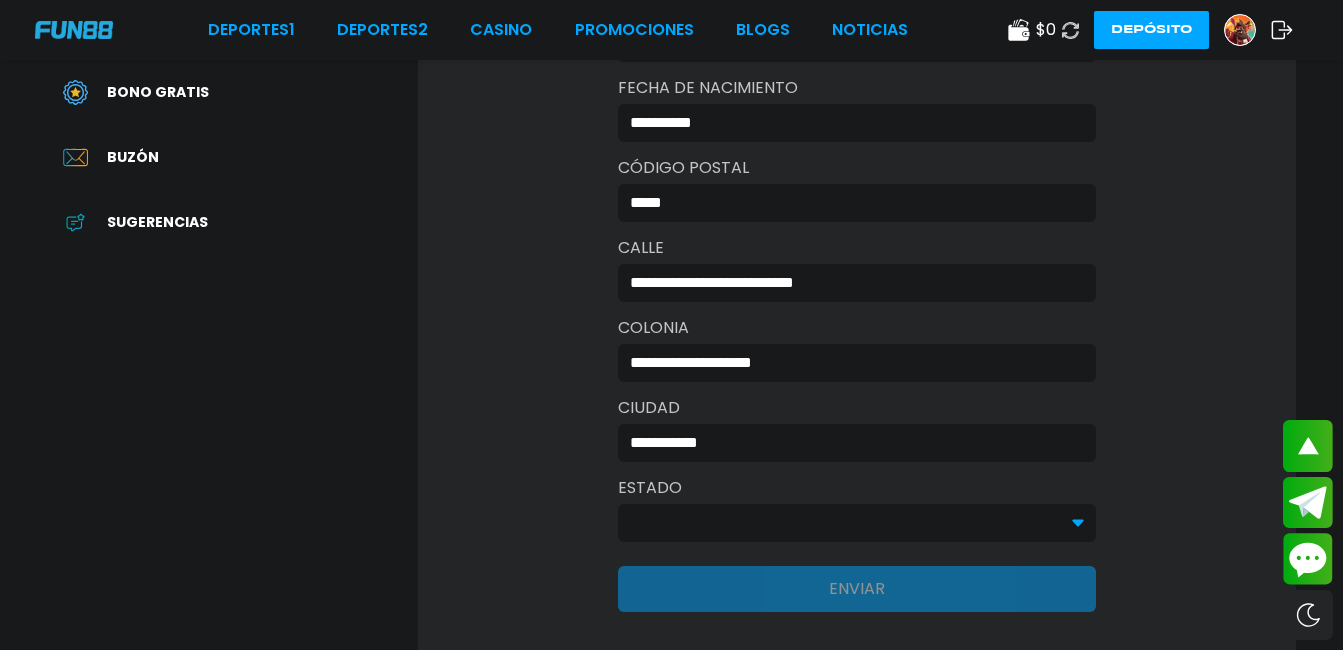 type on "**********" 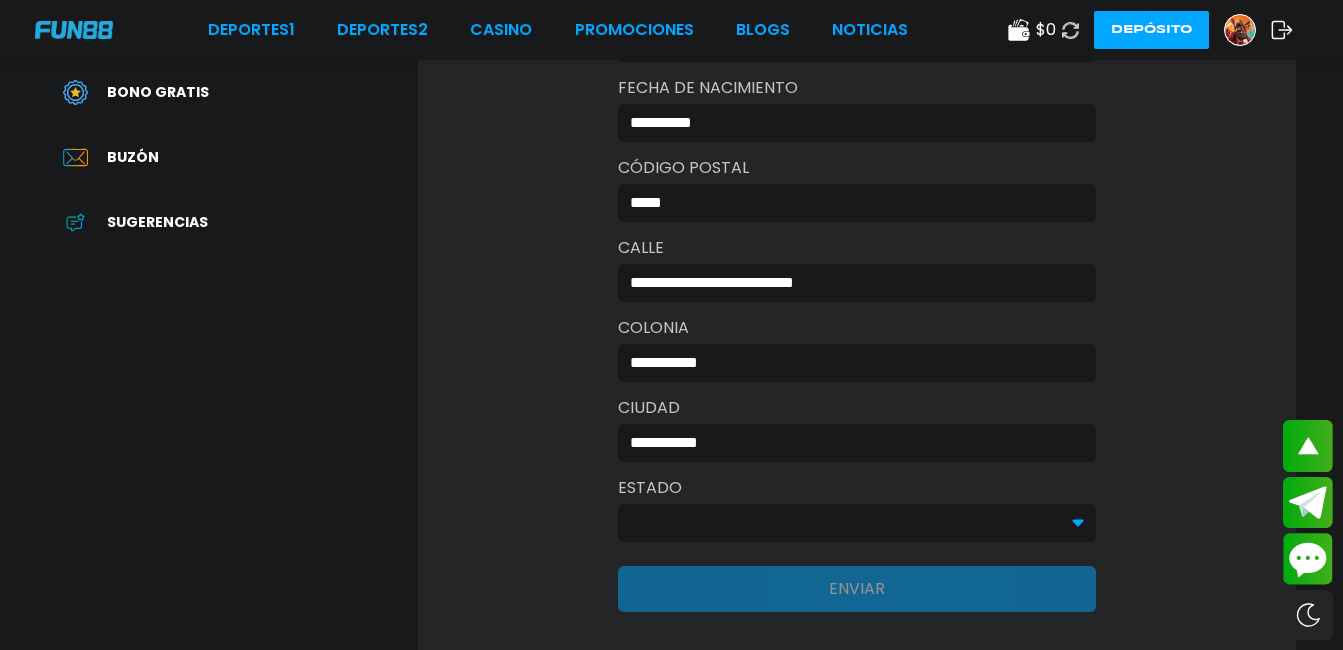 type on "**********" 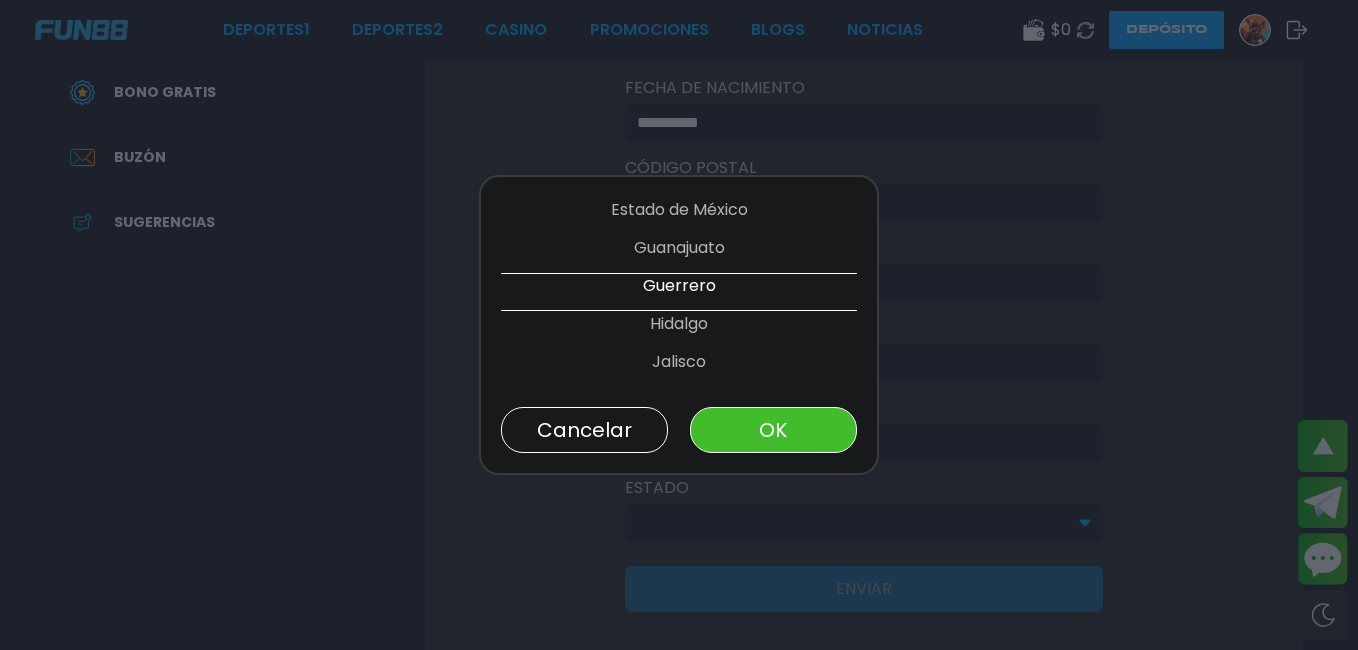scroll, scrollTop: 456, scrollLeft: 0, axis: vertical 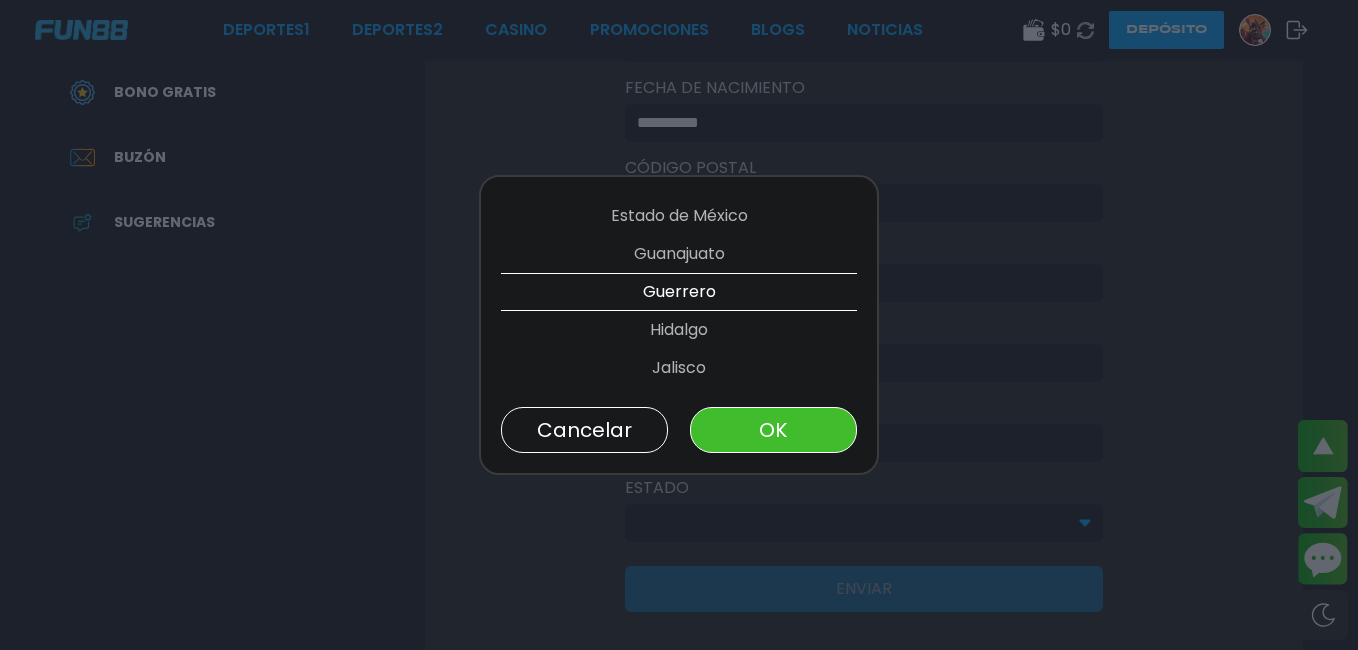 click on "Jalisco" at bounding box center (679, 368) 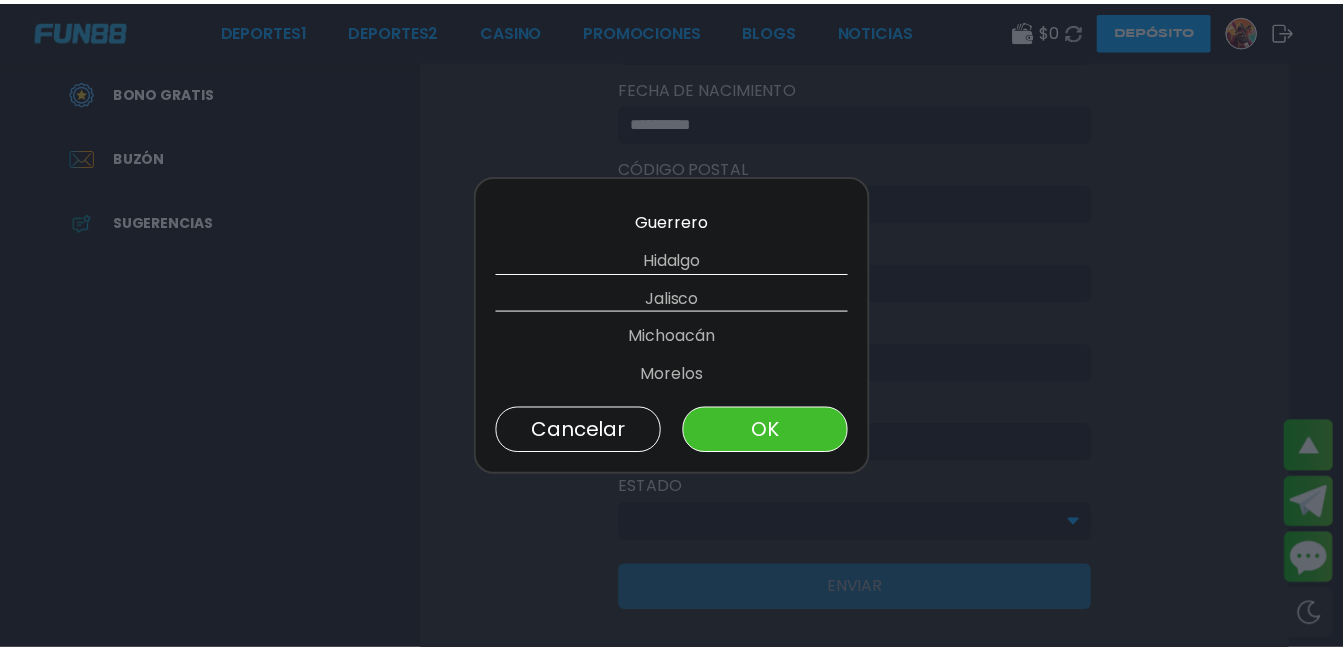 scroll, scrollTop: 532, scrollLeft: 0, axis: vertical 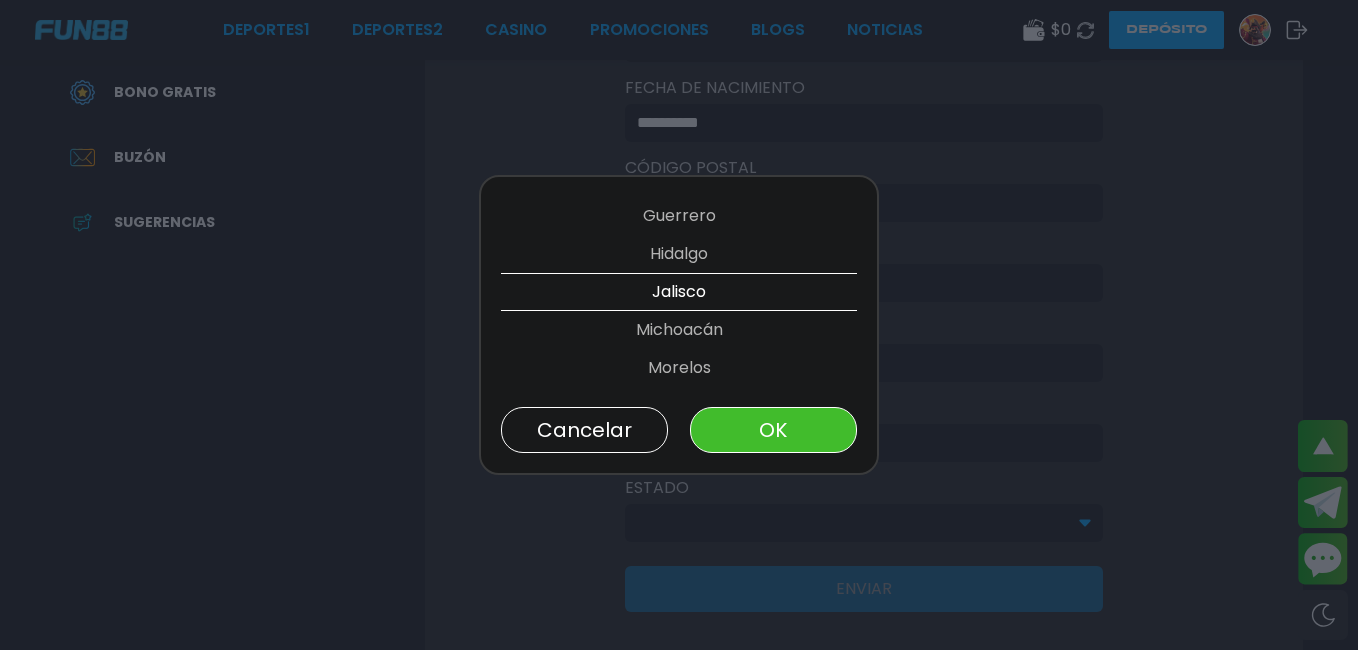click on "OK" at bounding box center (773, 430) 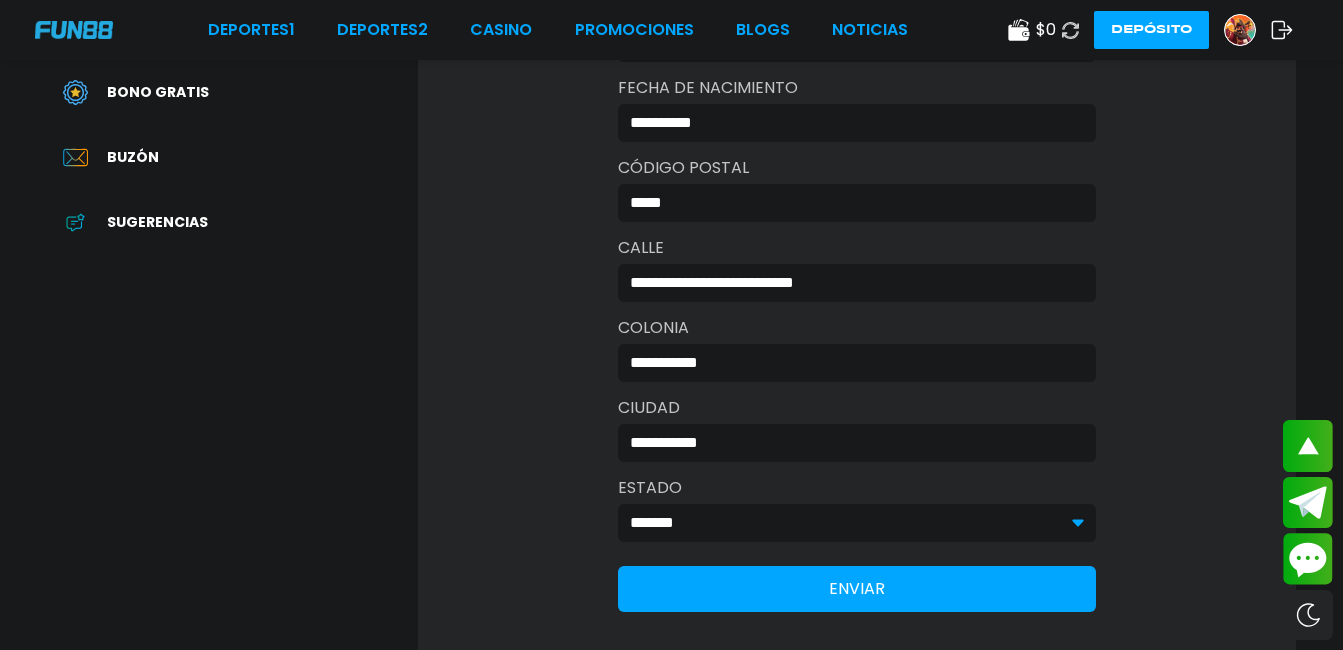 click on "**********" at bounding box center [851, 443] 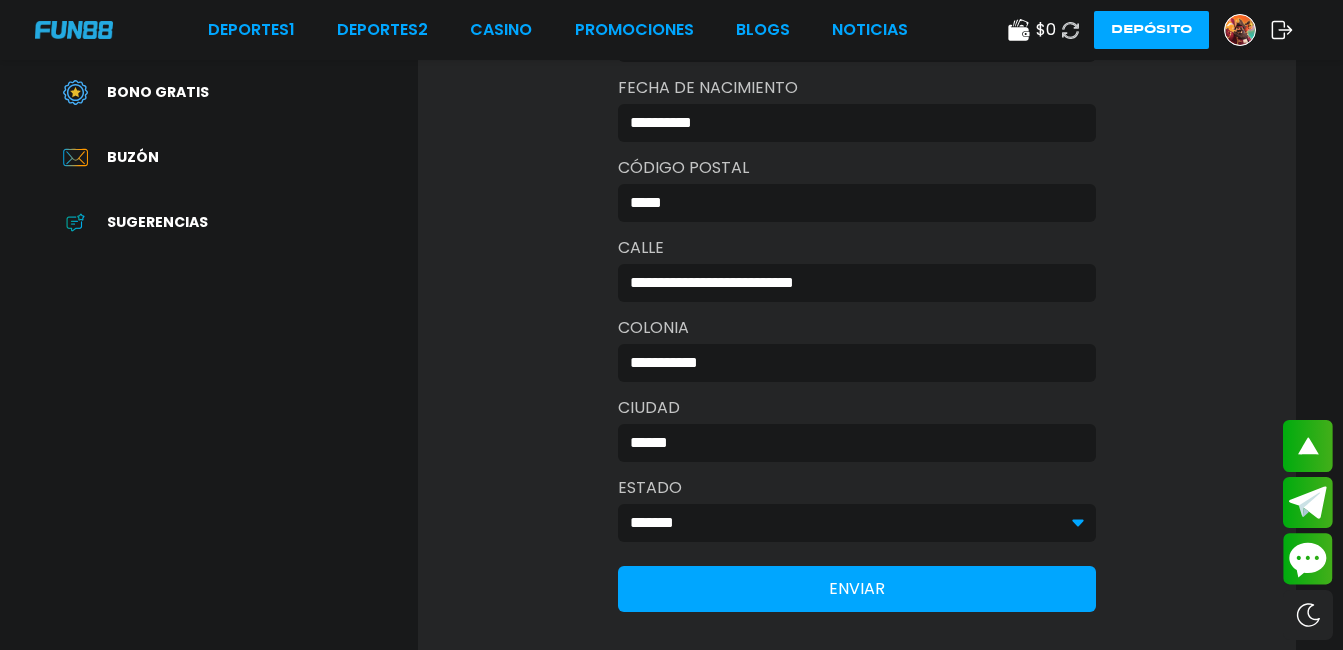 type on "******" 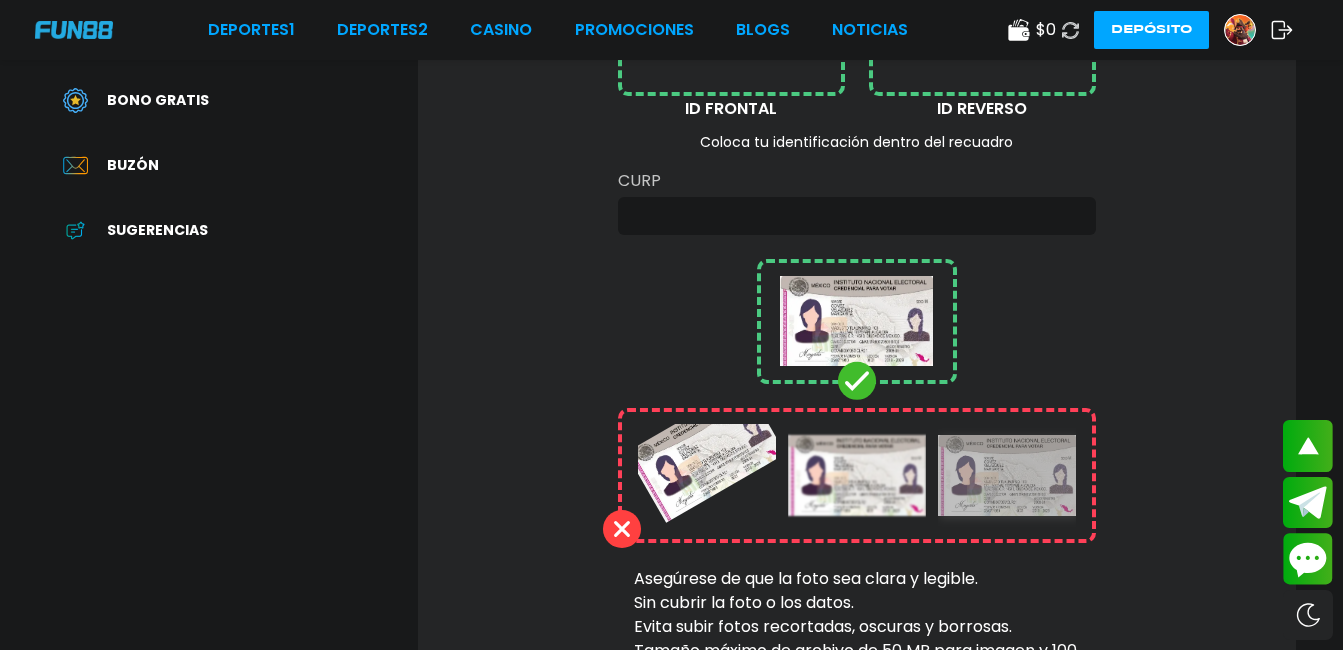 scroll, scrollTop: 0, scrollLeft: 0, axis: both 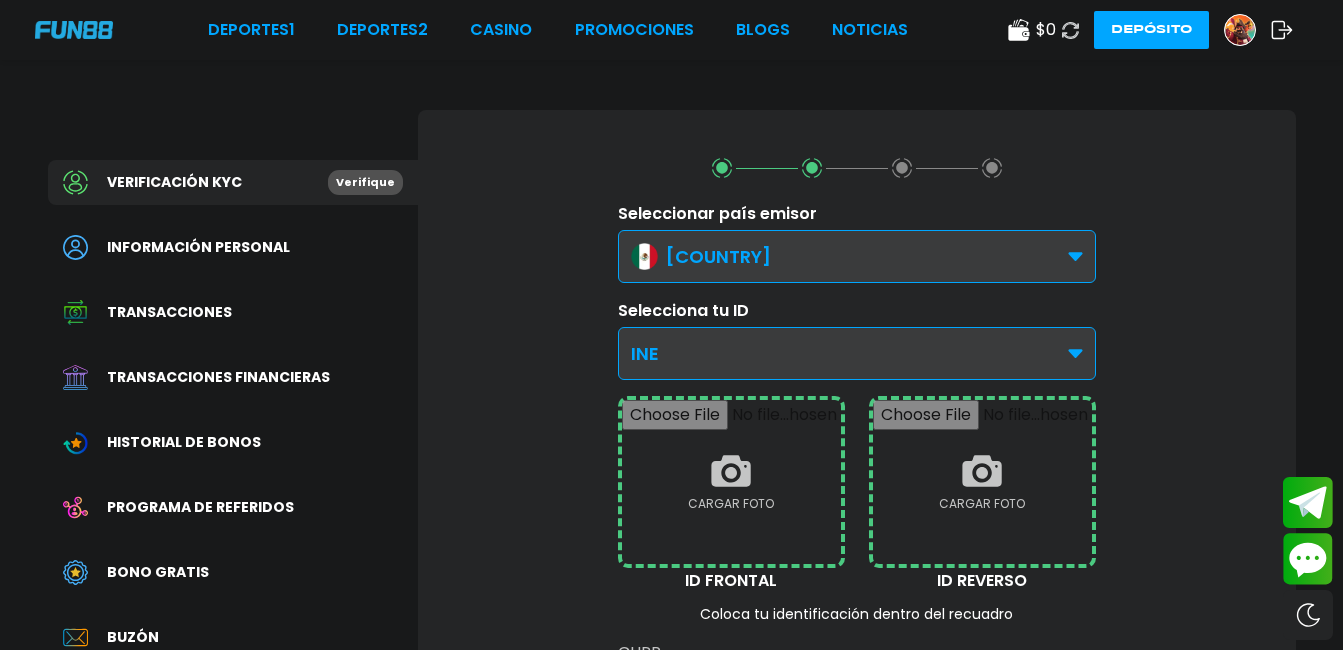 click at bounding box center [731, 482] 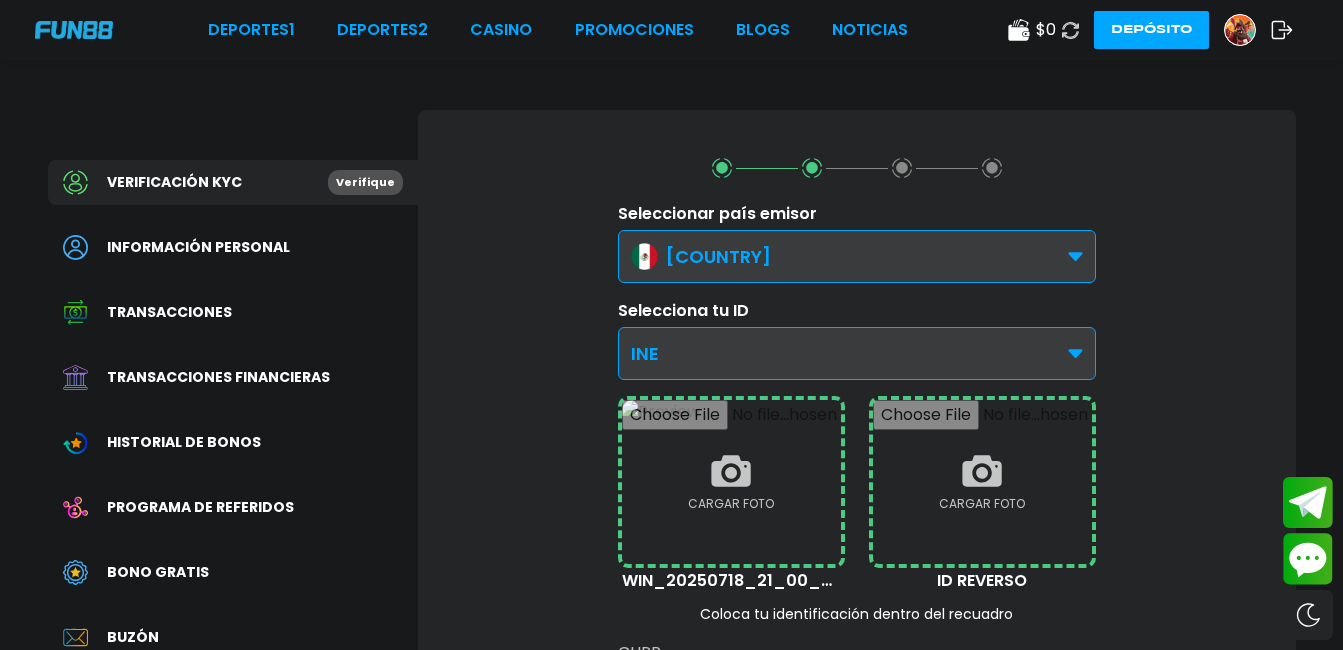 click at bounding box center [982, 482] 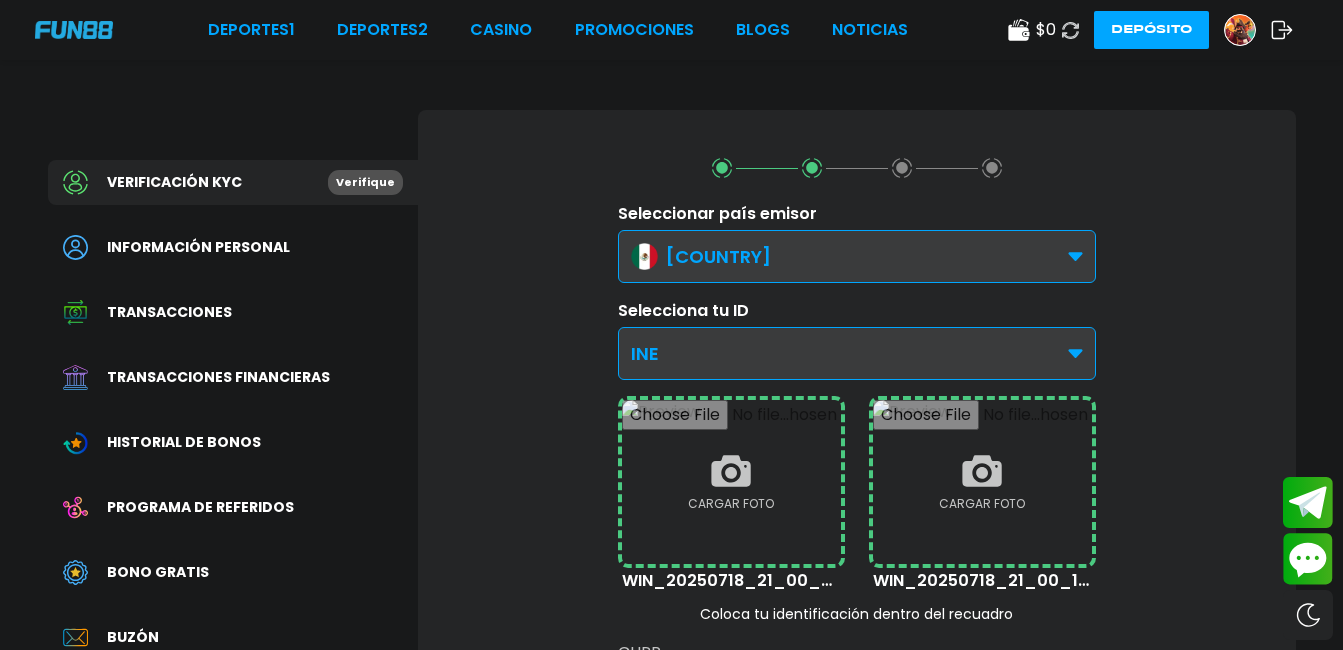 click on "Seleccionar país emisor [COUNTRY] [COUNTRY] OTROS Selecciona tu ID INE INE LICENCIA DE CONDUCIR PASAPORTE CARGAR FOTO WIN_20250718_21_00_03_Pro.jpg CARGAR FOTO WIN_20250718_21_00_13_Pro.jpg Coloca tu identificación dentro del recuadro CURP Asegúrese de que la foto sea clara y legible. Sin cubrir la foto o los datos. Evita subir fotos recortadas, oscuras y borrosas. Tamaño máximo de archivo de 50 MB para imagen y 100 MB para vídeo. Los formatos de archivo aceptados son gif, jpeg, jpg, pjpeg, x-png, png, webp, tiff, heif, hiec y svg. ENVIAR" at bounding box center [857, 717] 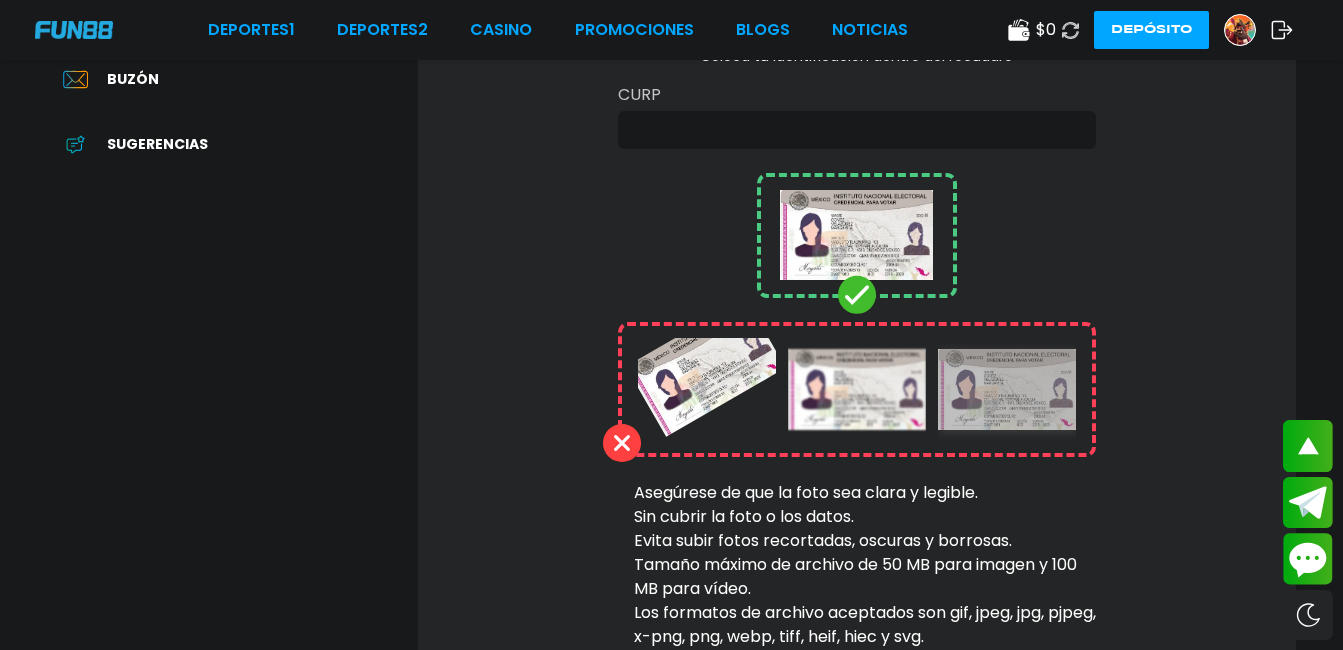 scroll, scrollTop: 560, scrollLeft: 0, axis: vertical 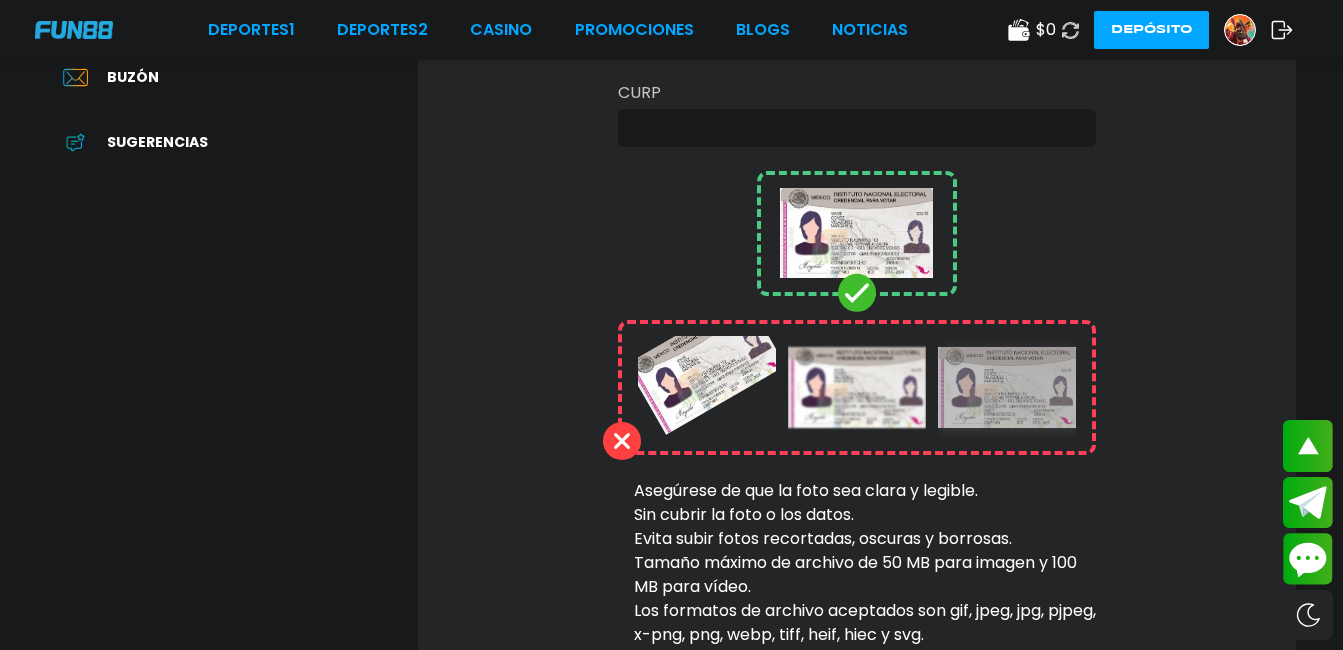 click at bounding box center [851, 128] 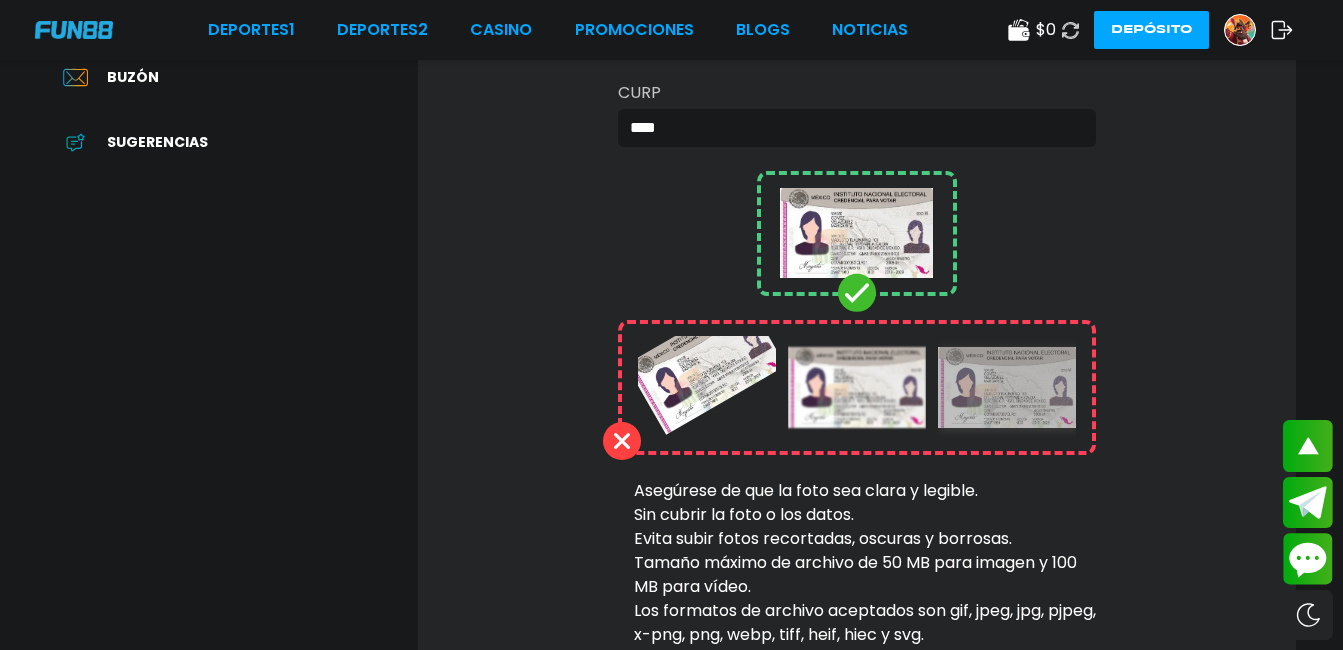 type on "**********" 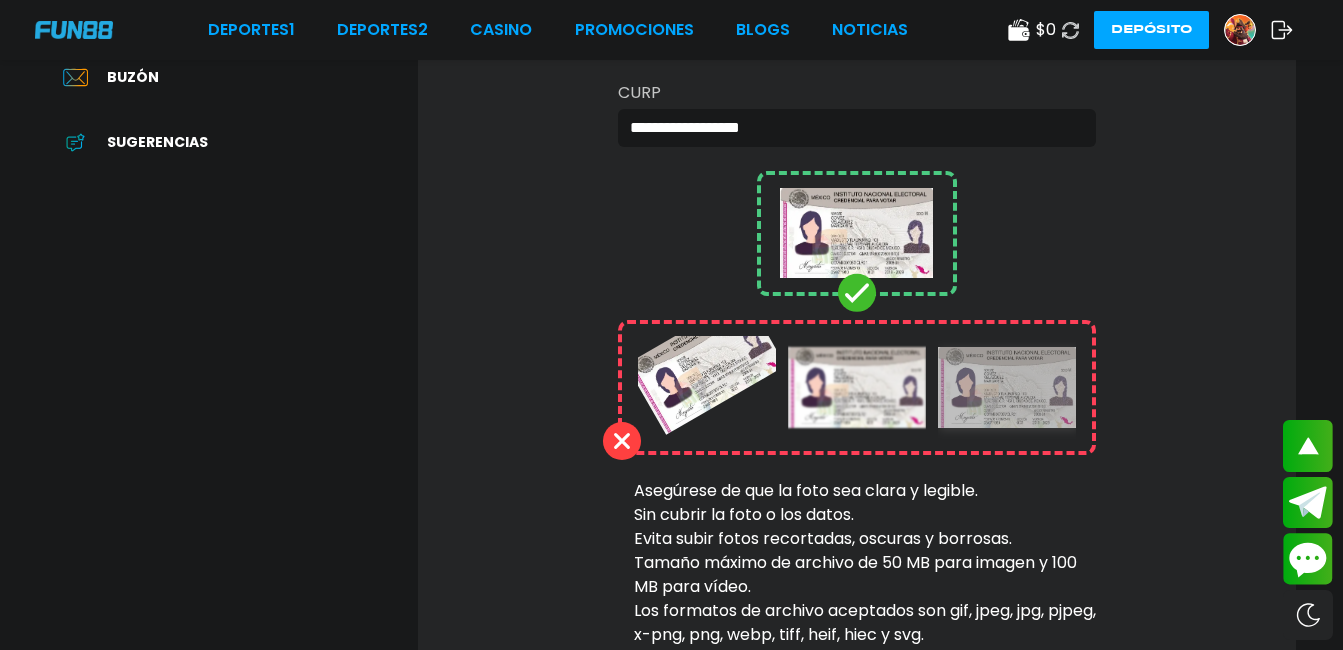click on "**********" at bounding box center [857, 157] 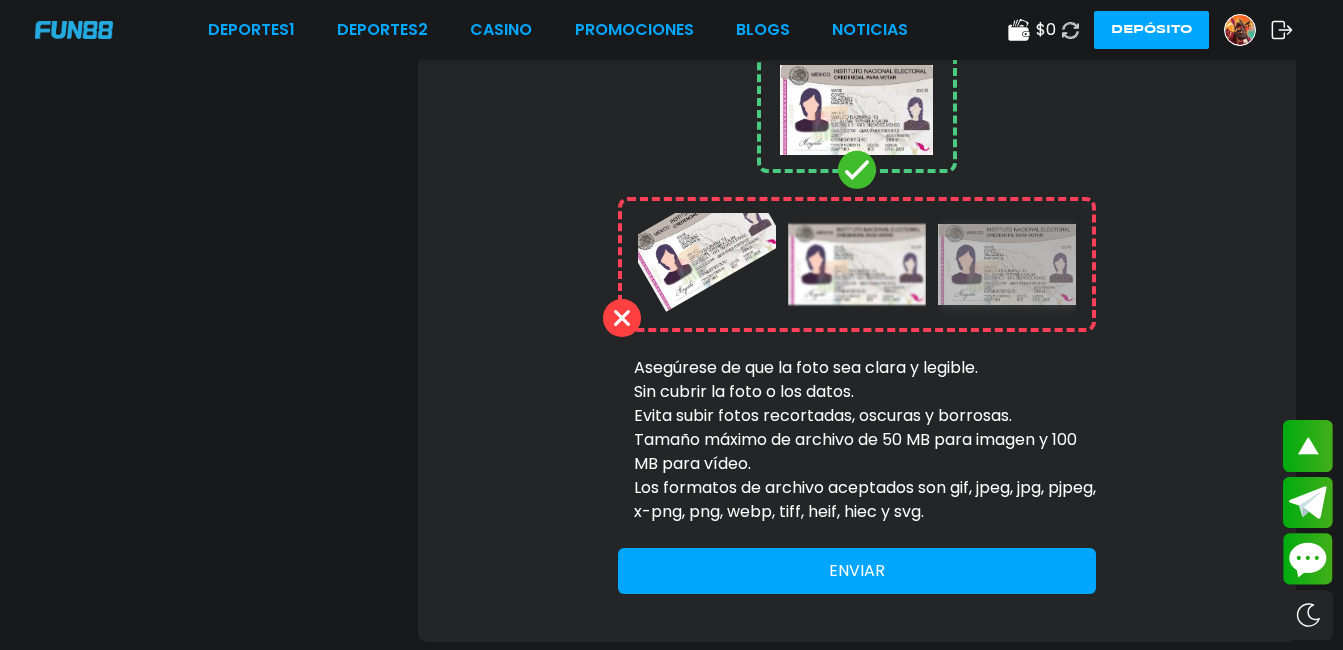 scroll, scrollTop: 840, scrollLeft: 0, axis: vertical 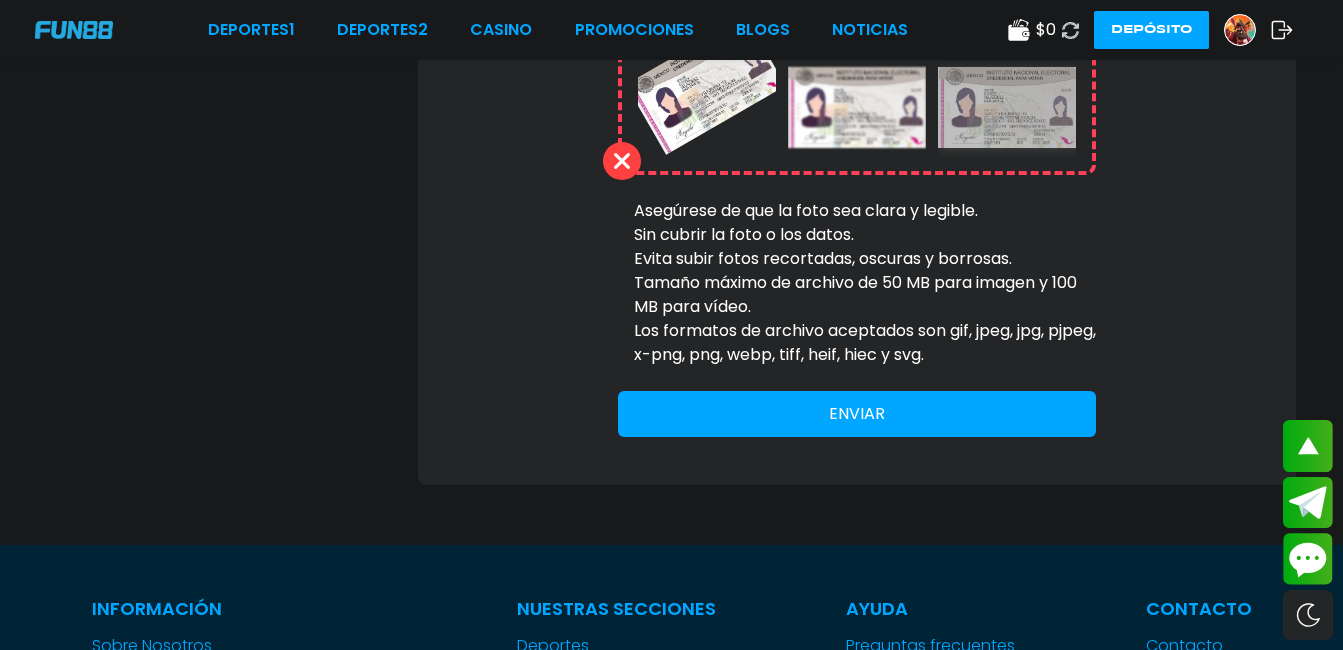 click on "ENVIAR" at bounding box center (857, 414) 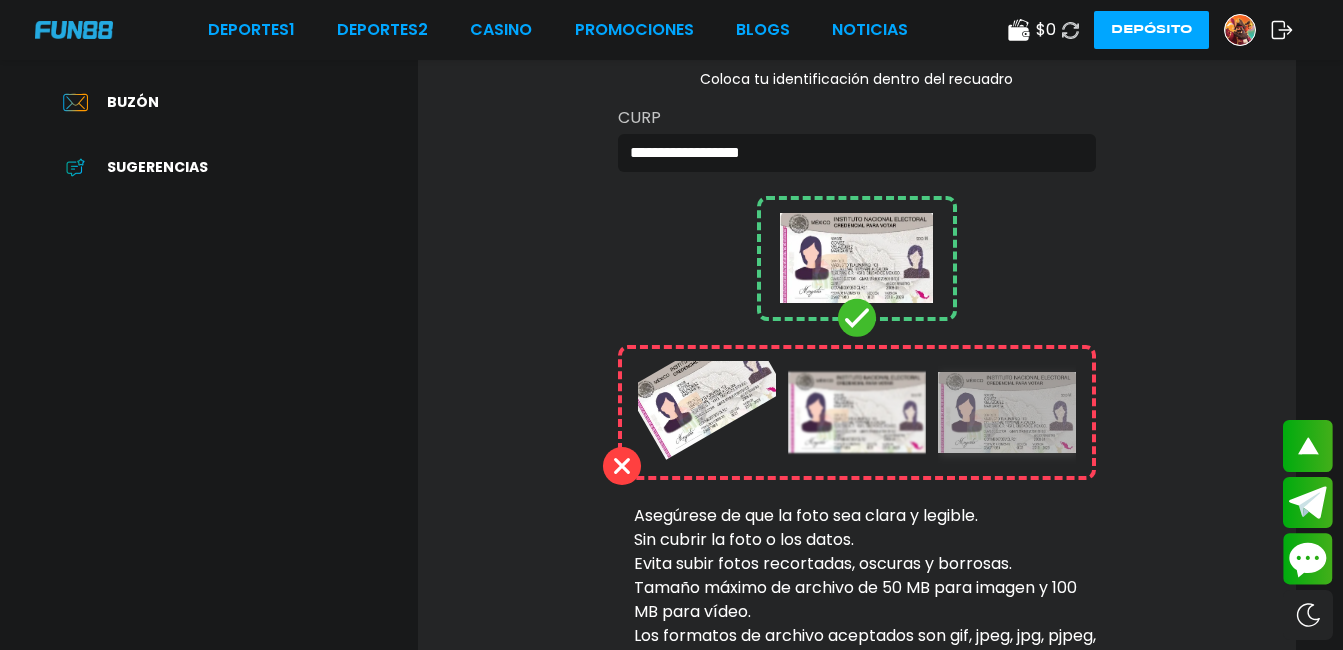 scroll, scrollTop: 600, scrollLeft: 0, axis: vertical 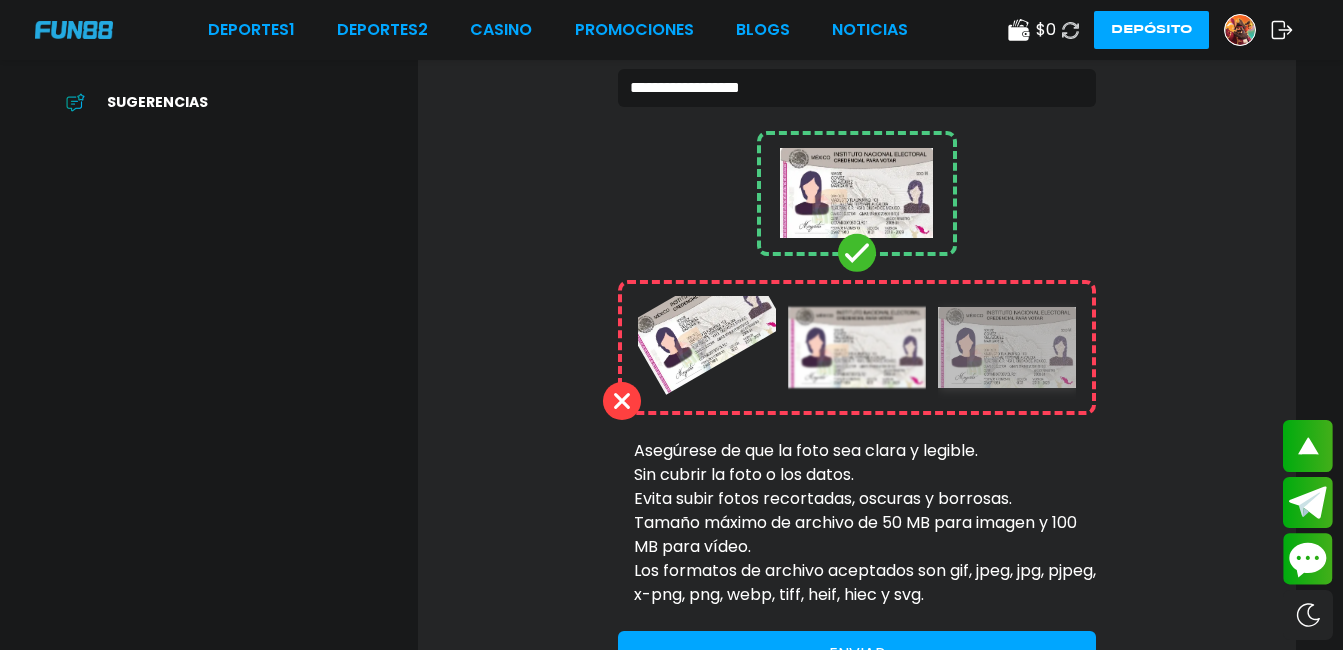 click on "ENVIAR" at bounding box center [857, 654] 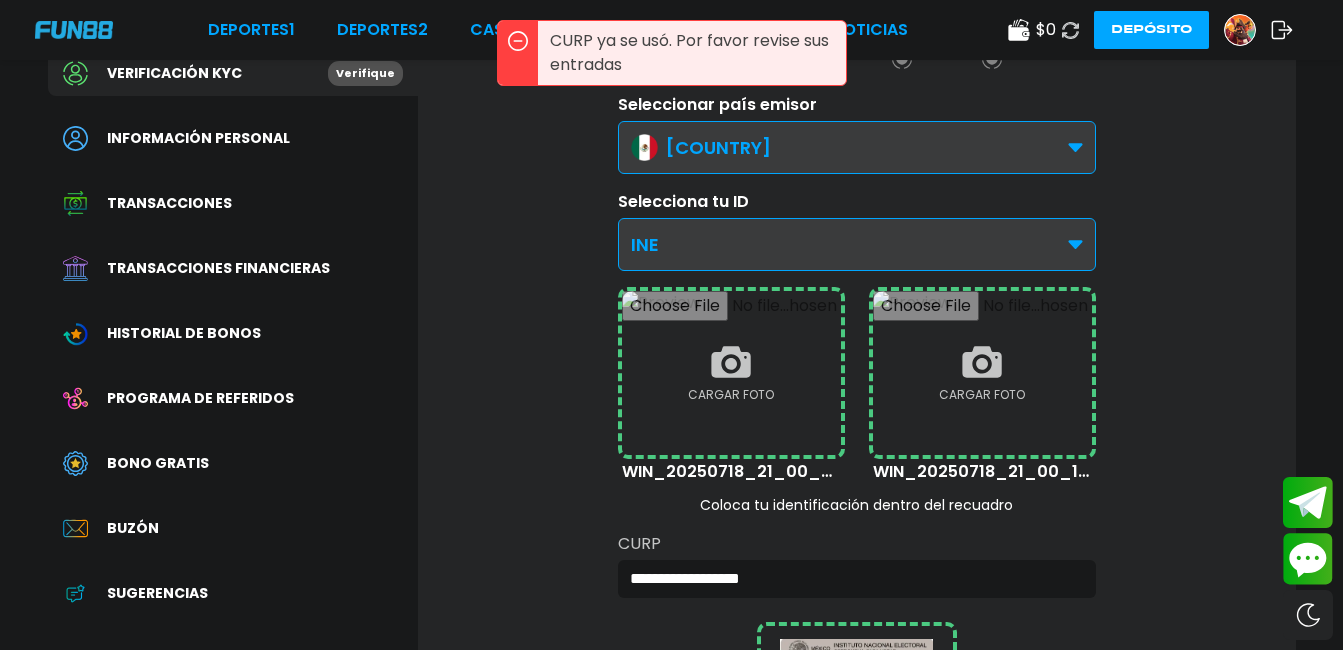 scroll, scrollTop: 40, scrollLeft: 0, axis: vertical 